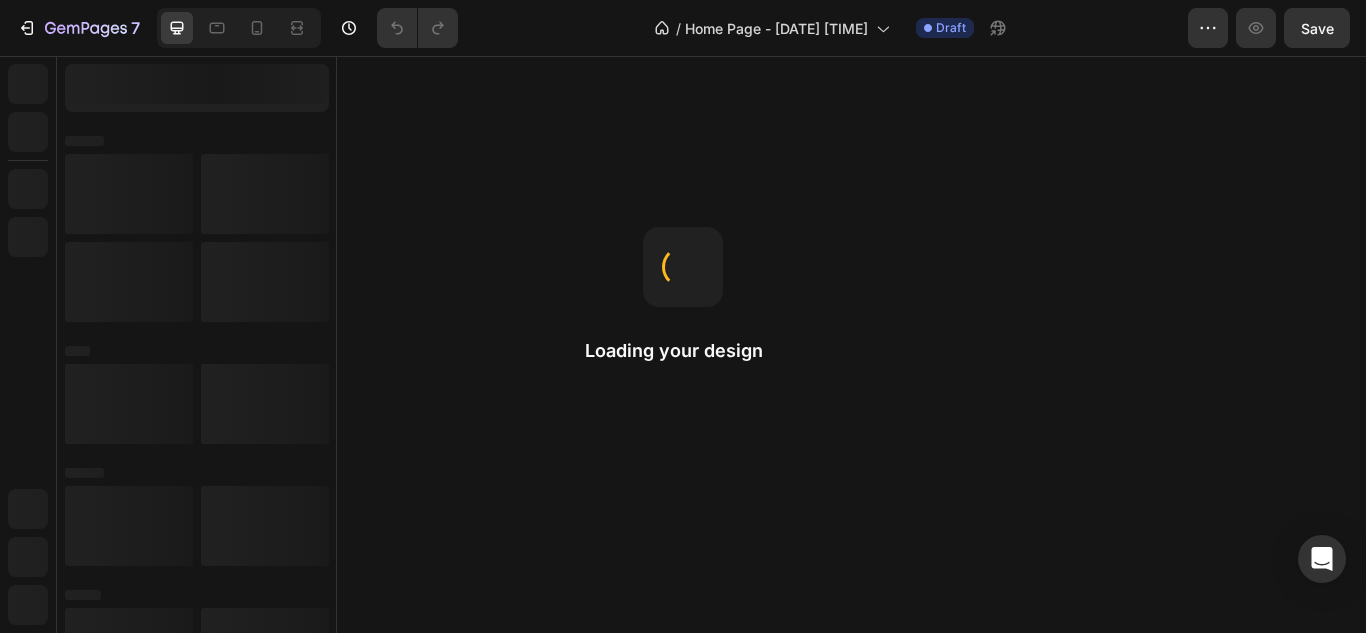scroll, scrollTop: 0, scrollLeft: 0, axis: both 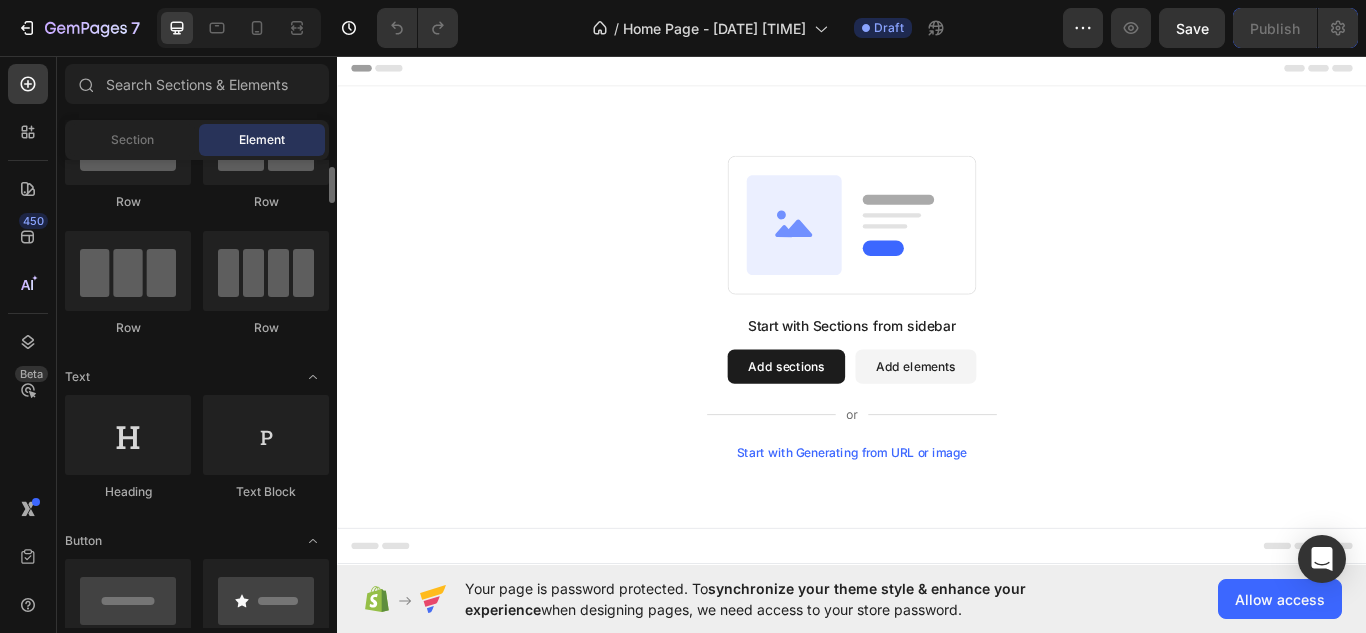 click on "Text" 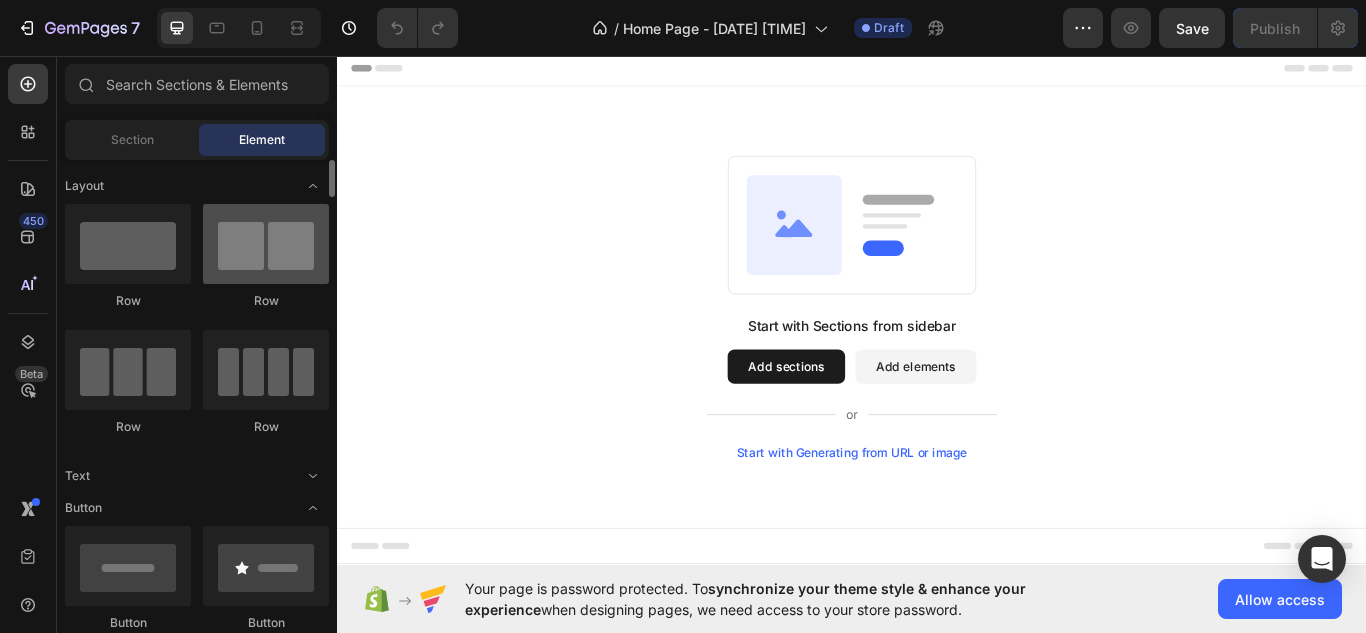 scroll, scrollTop: 0, scrollLeft: 0, axis: both 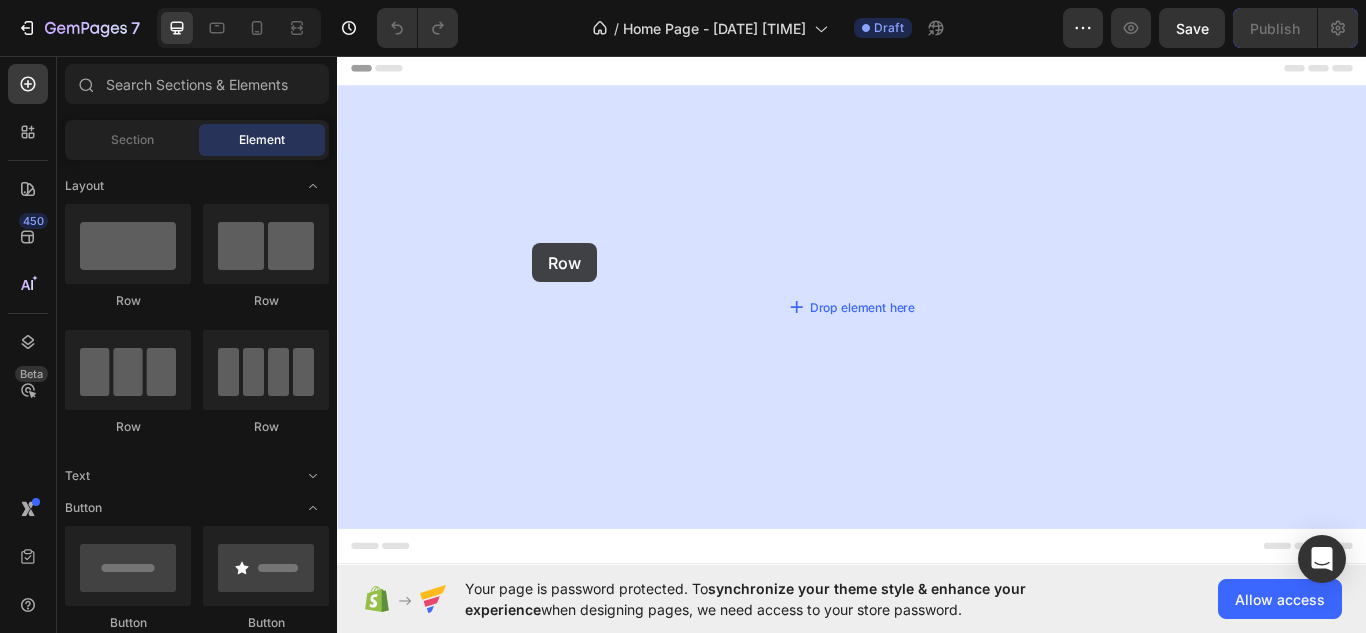 drag, startPoint x: 461, startPoint y: 324, endPoint x: 564, endPoint y: 275, distance: 114.061386 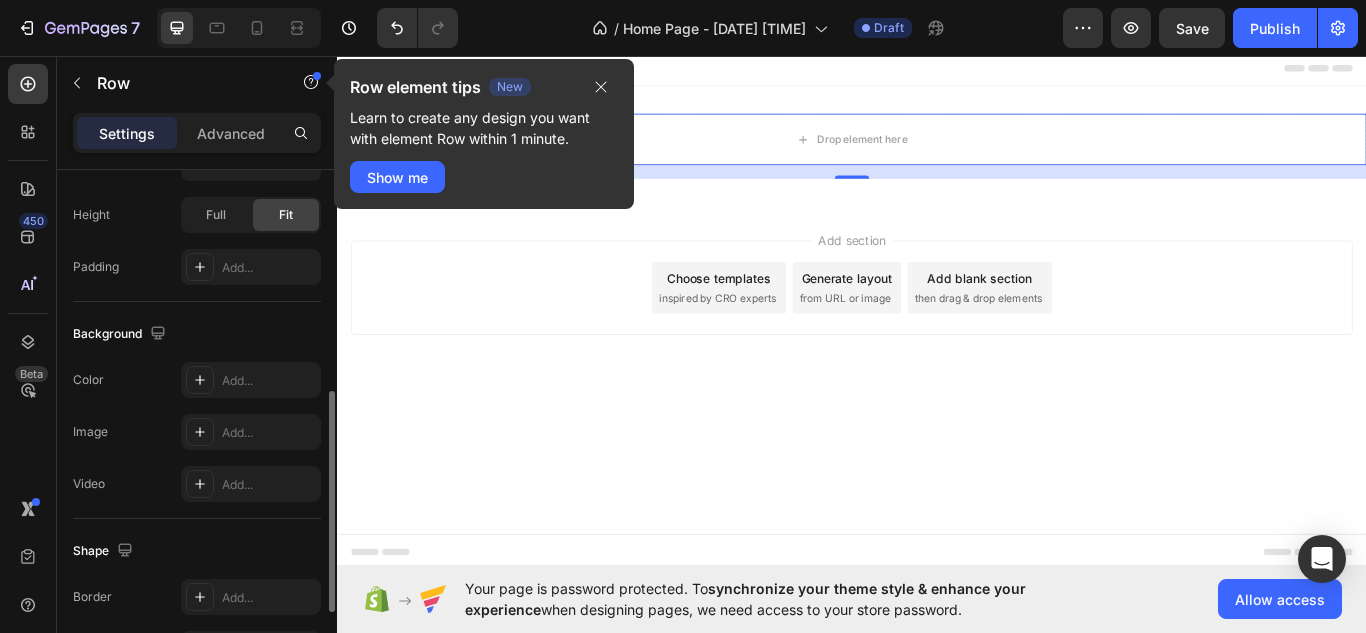 scroll, scrollTop: 522, scrollLeft: 0, axis: vertical 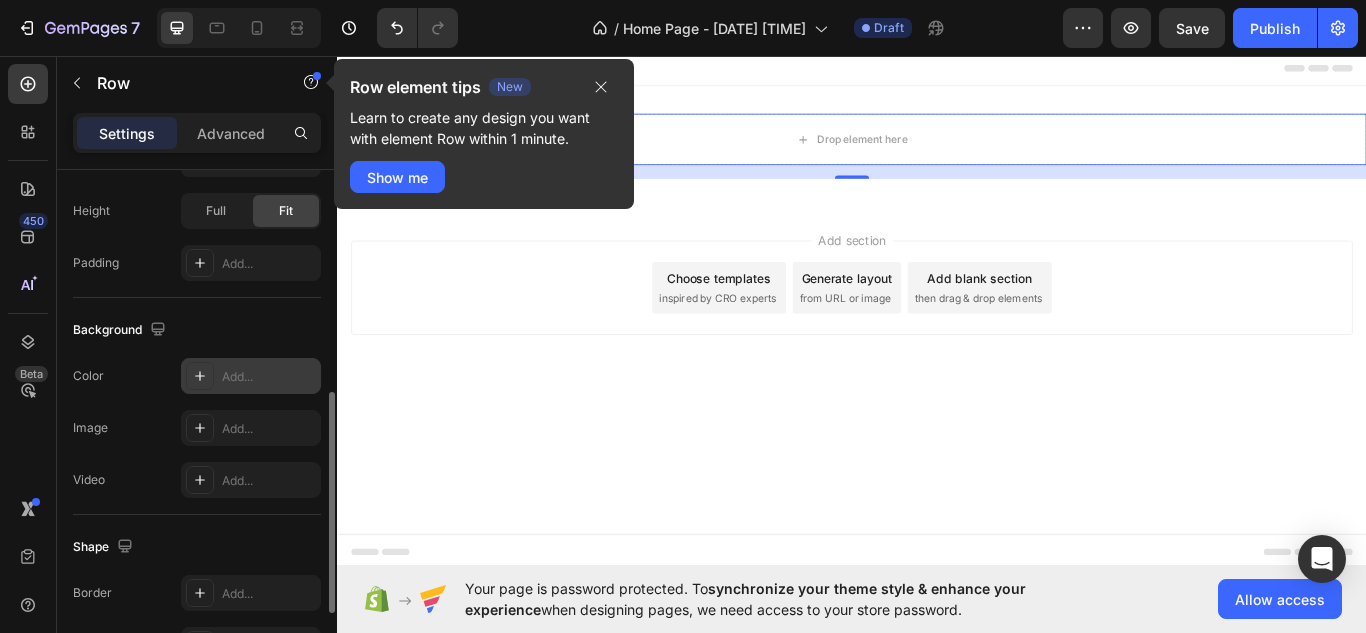 click on "Add..." at bounding box center (269, 377) 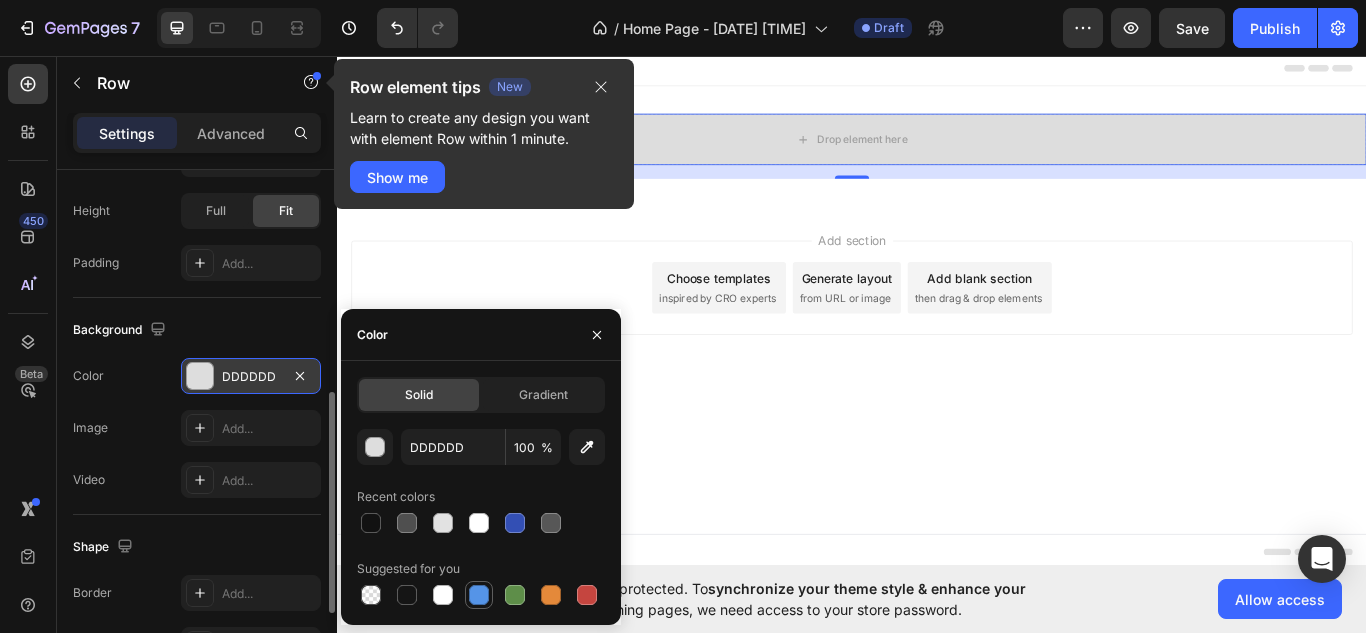 click at bounding box center [479, 595] 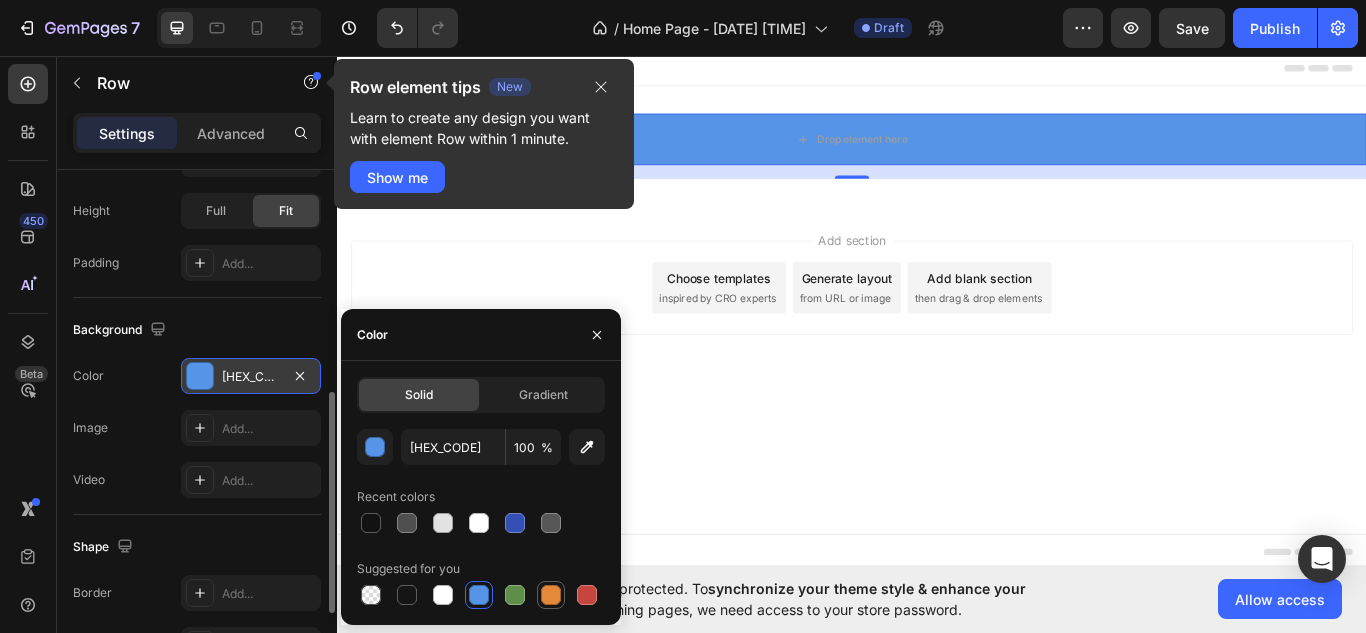 click at bounding box center [551, 595] 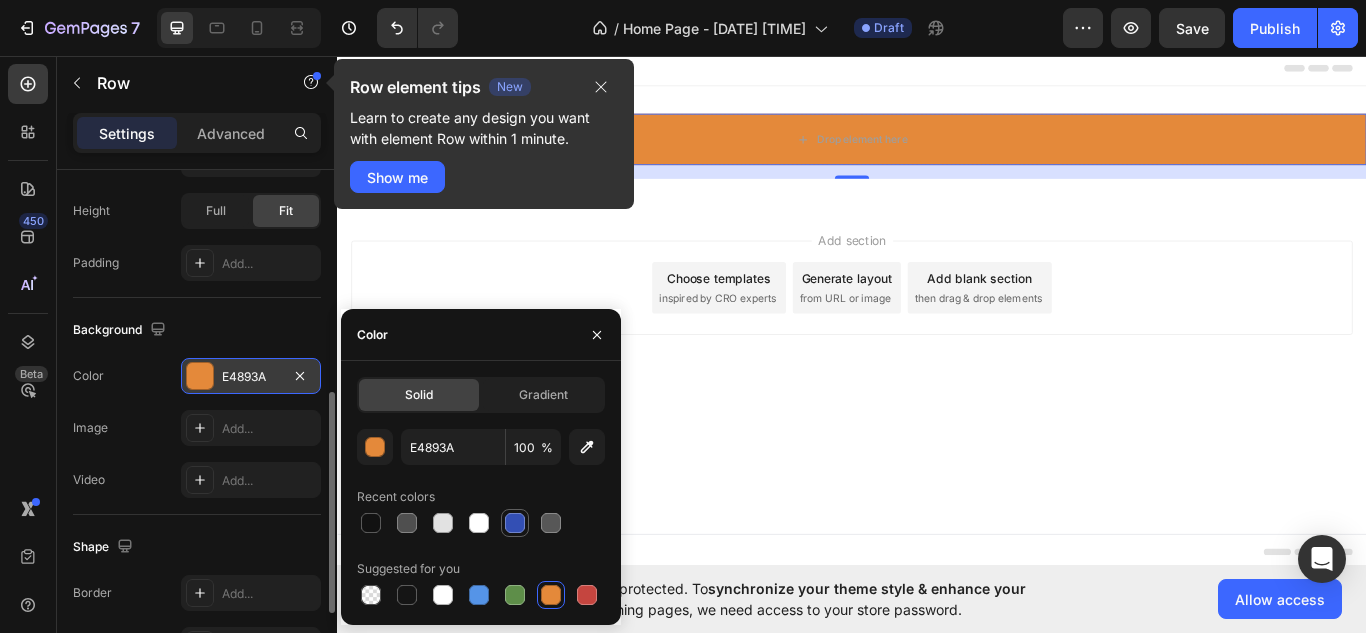 click at bounding box center [515, 523] 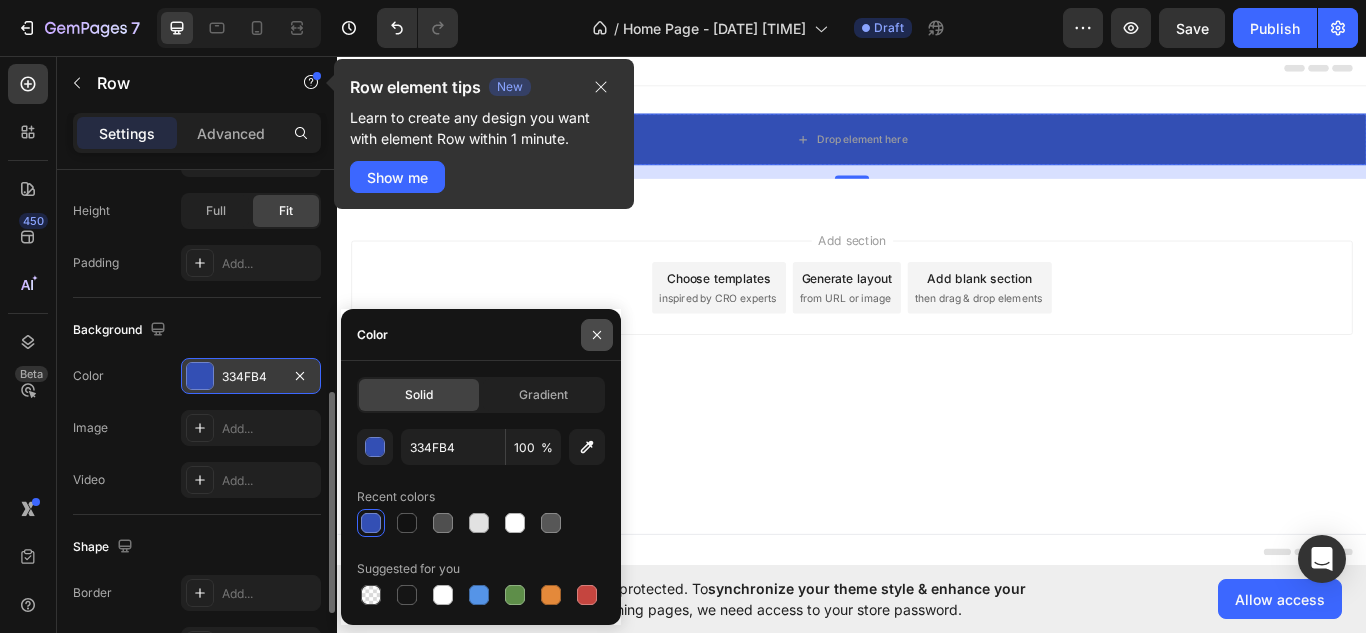 click 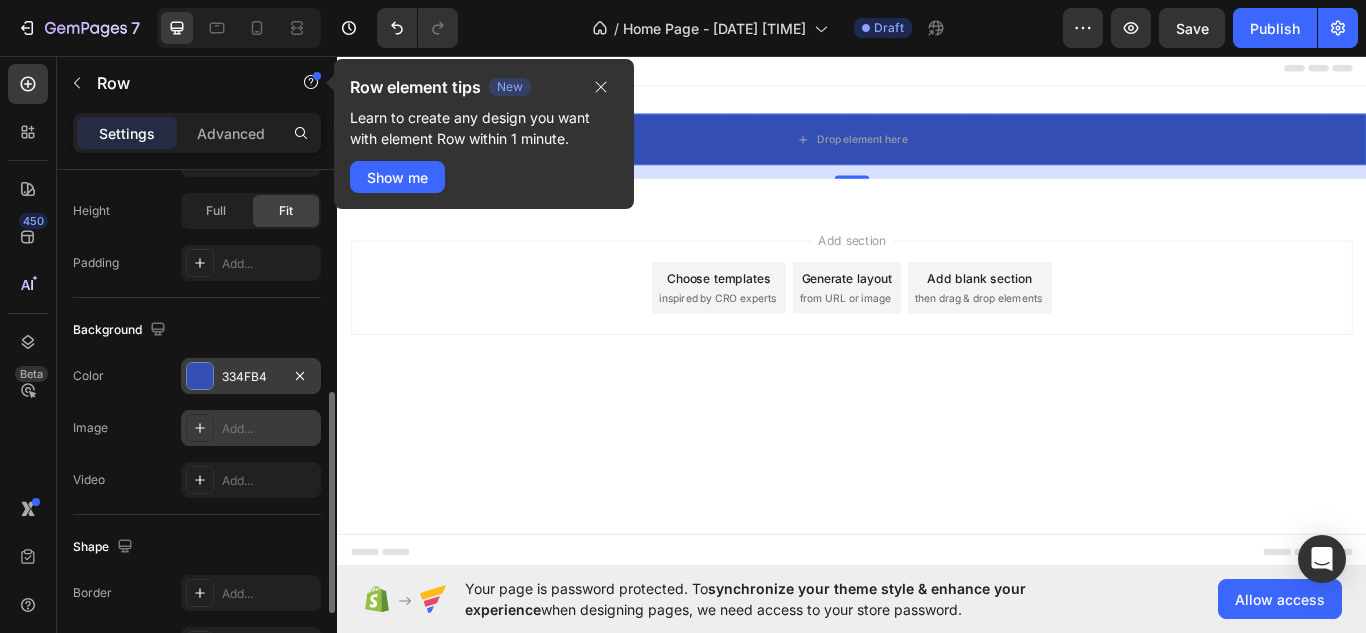 click on "Add..." at bounding box center (269, 429) 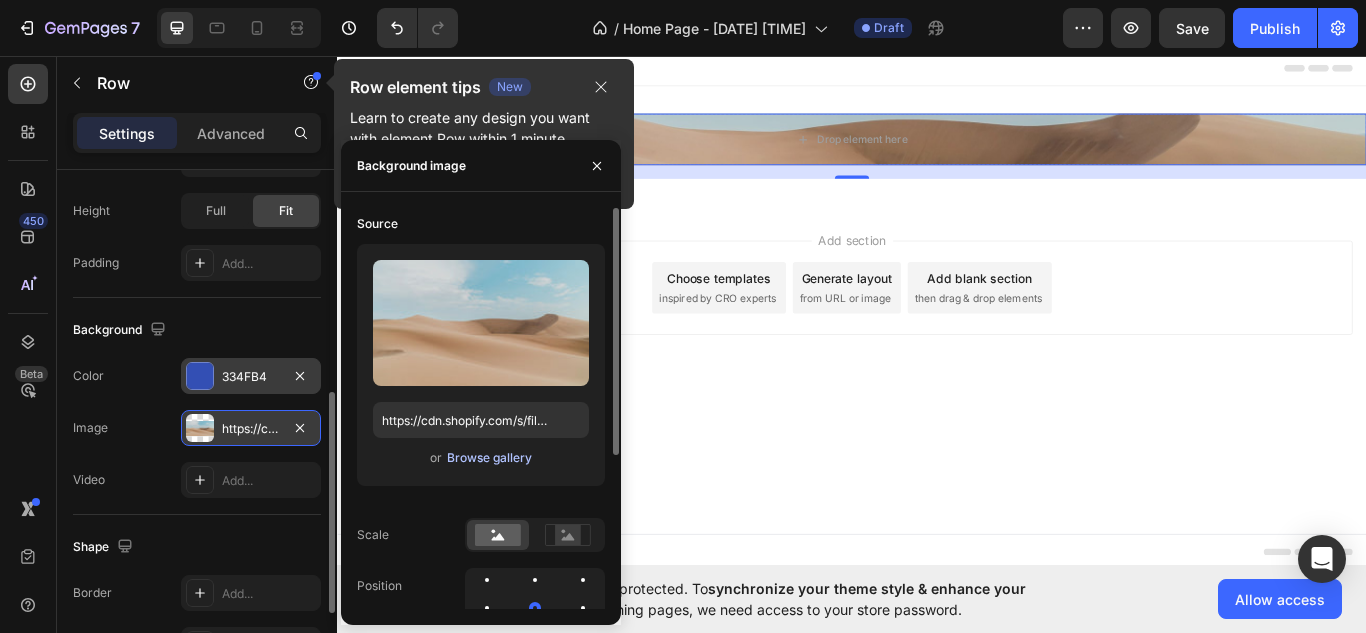 click on "Browse gallery" at bounding box center (489, 458) 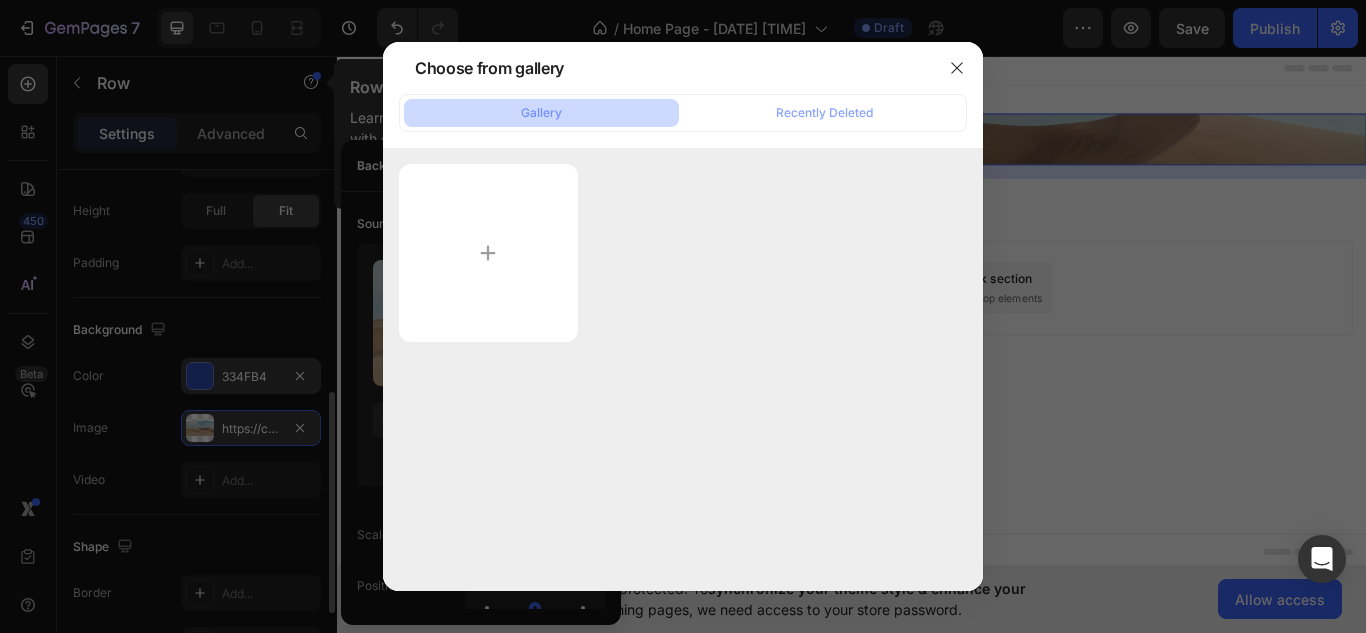 click at bounding box center (683, 369) 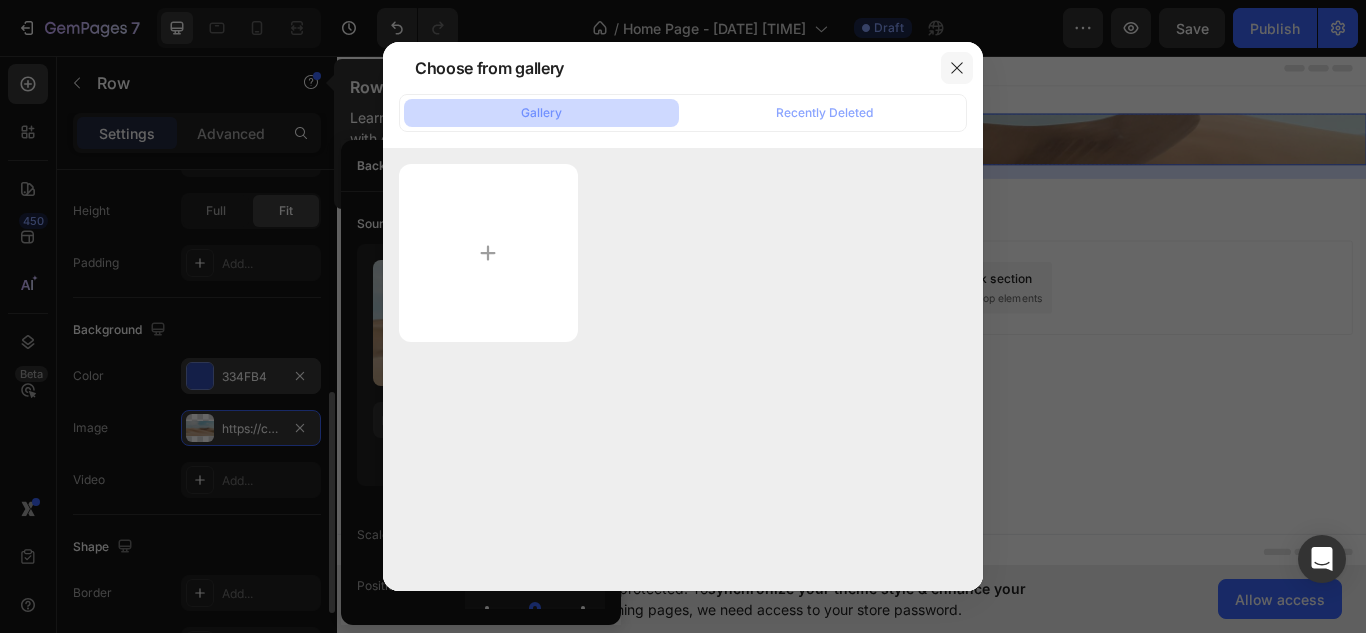 click at bounding box center [957, 68] 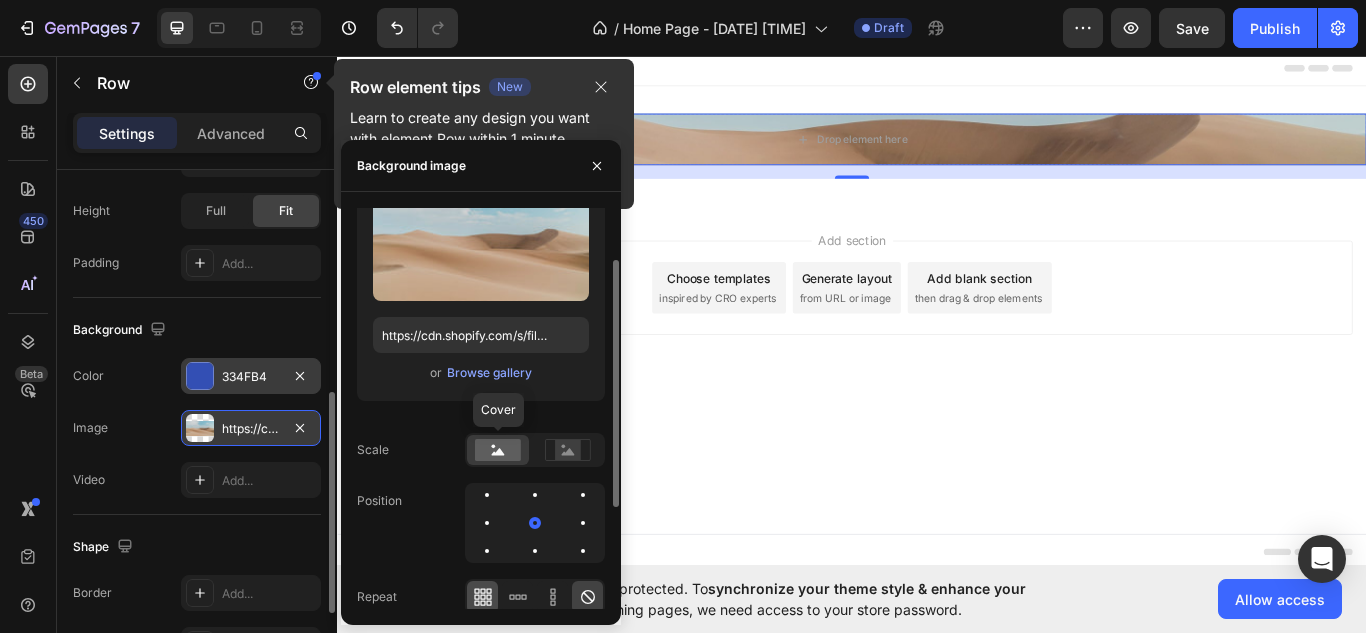 scroll, scrollTop: 0, scrollLeft: 0, axis: both 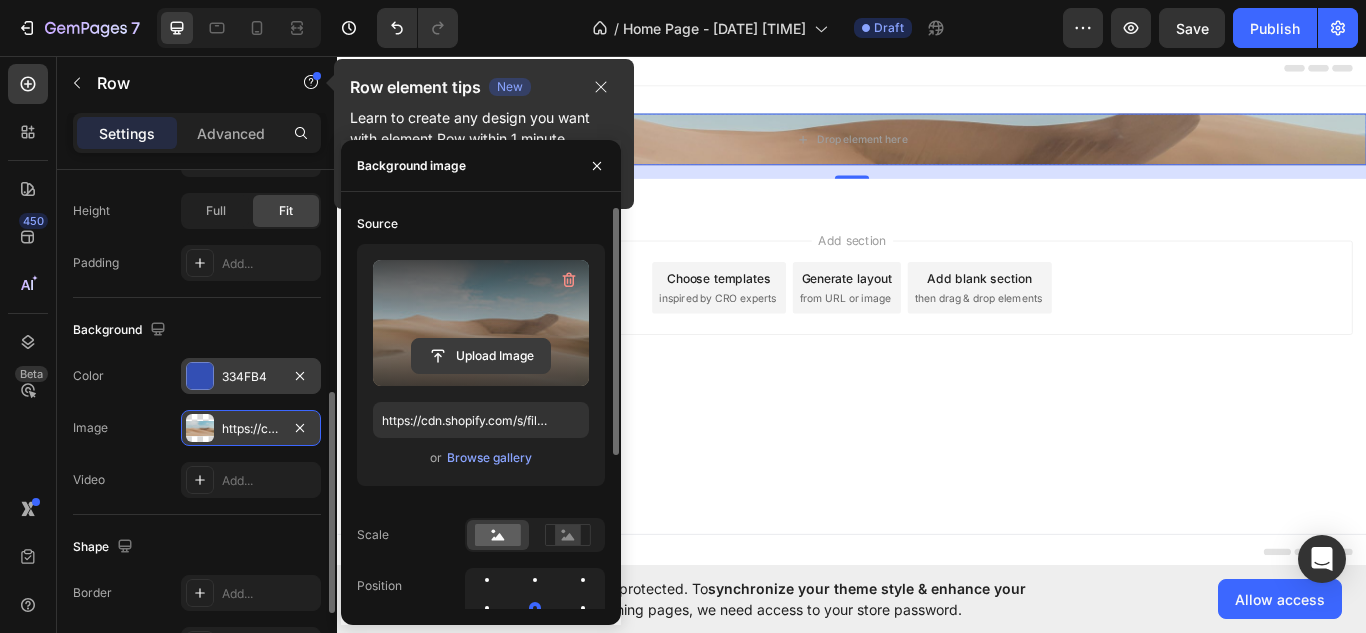 click 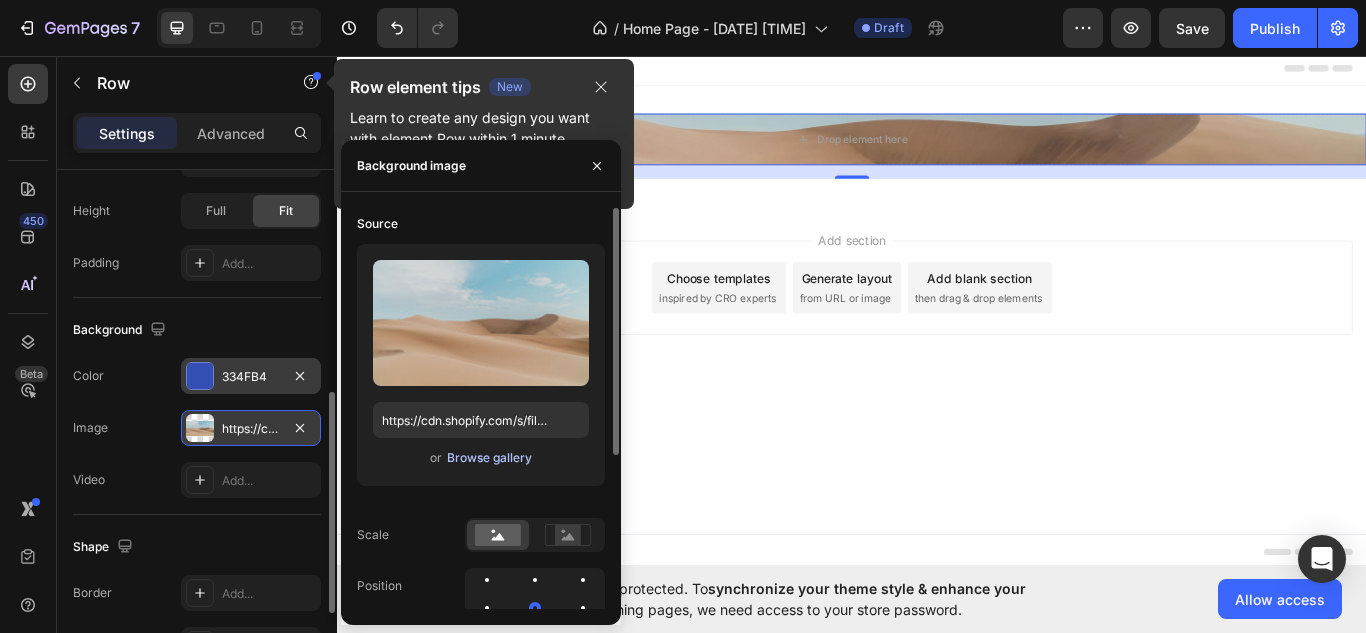 click on "Browse gallery" at bounding box center (489, 458) 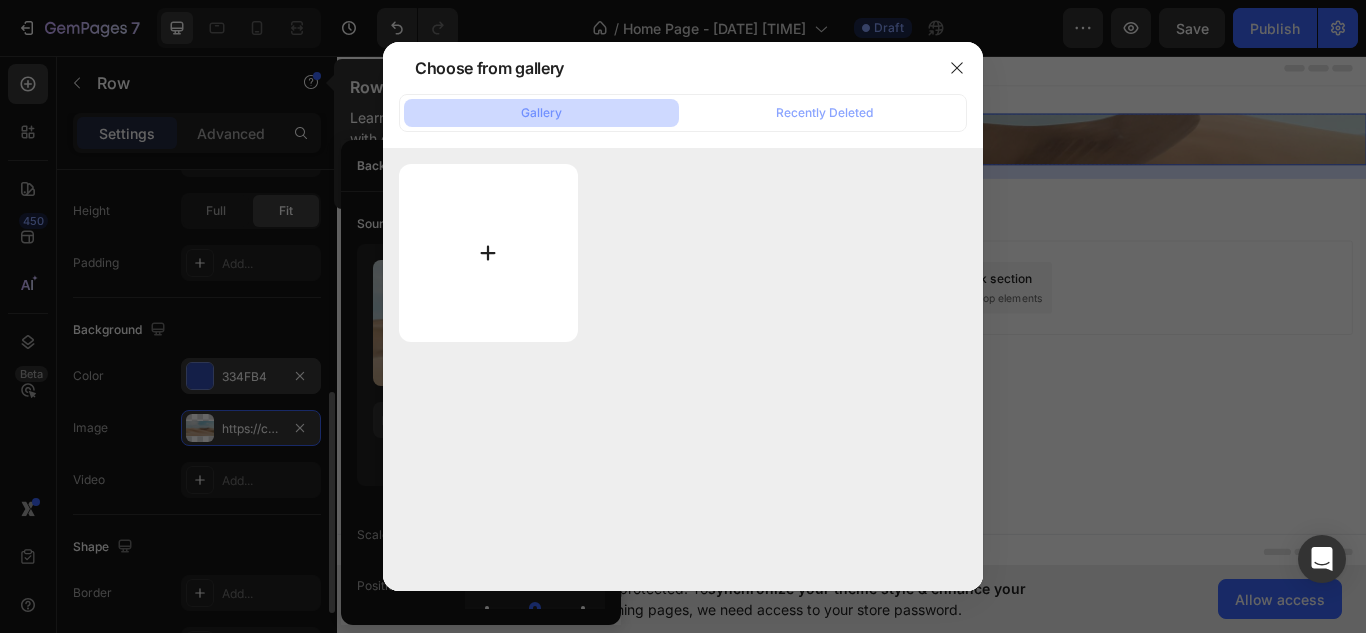 click at bounding box center [488, 253] 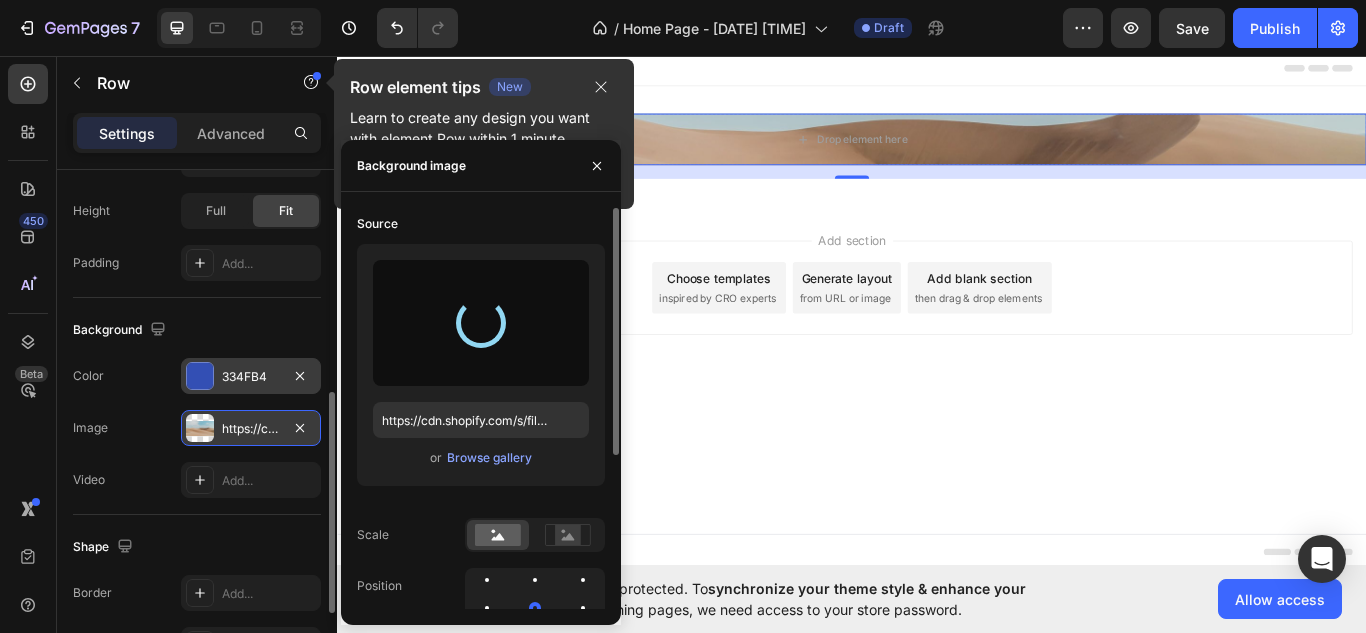type on "https://cdn.shopify.com/s/files/1/0901/3077/6248/files/gempages_578197155857040060-b2a6c9c9-6a41-4ddc-b218-954331e0de99.jpg" 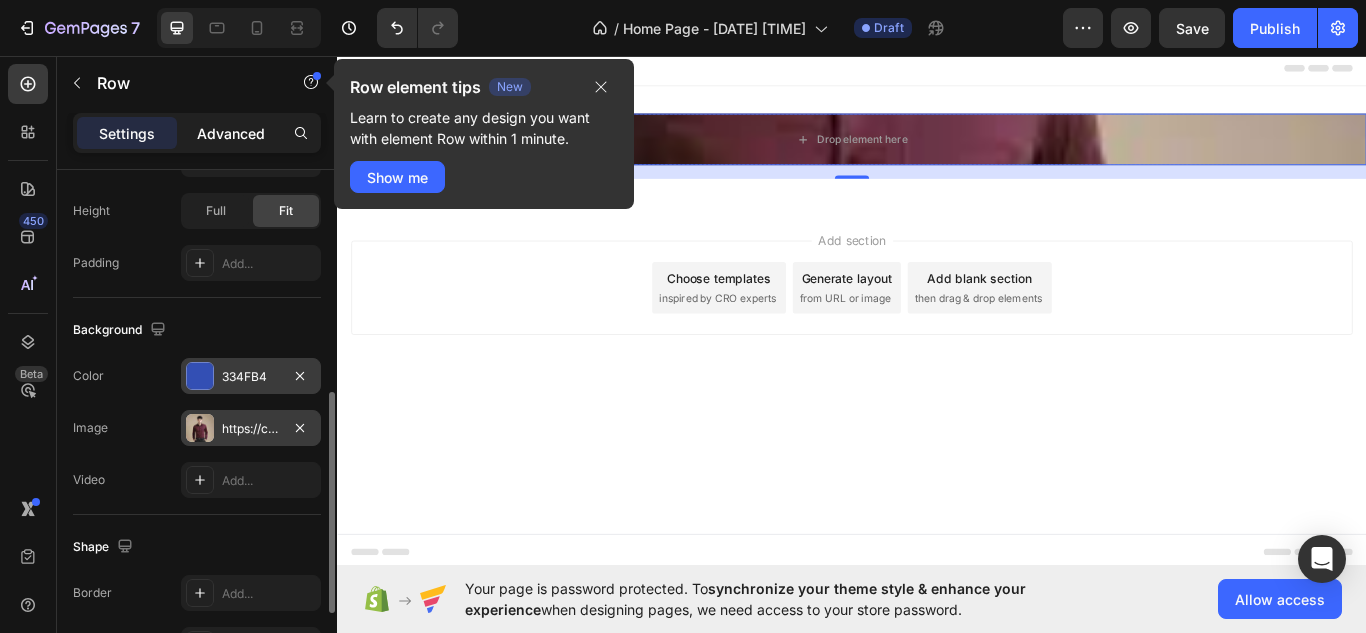 click on "Advanced" 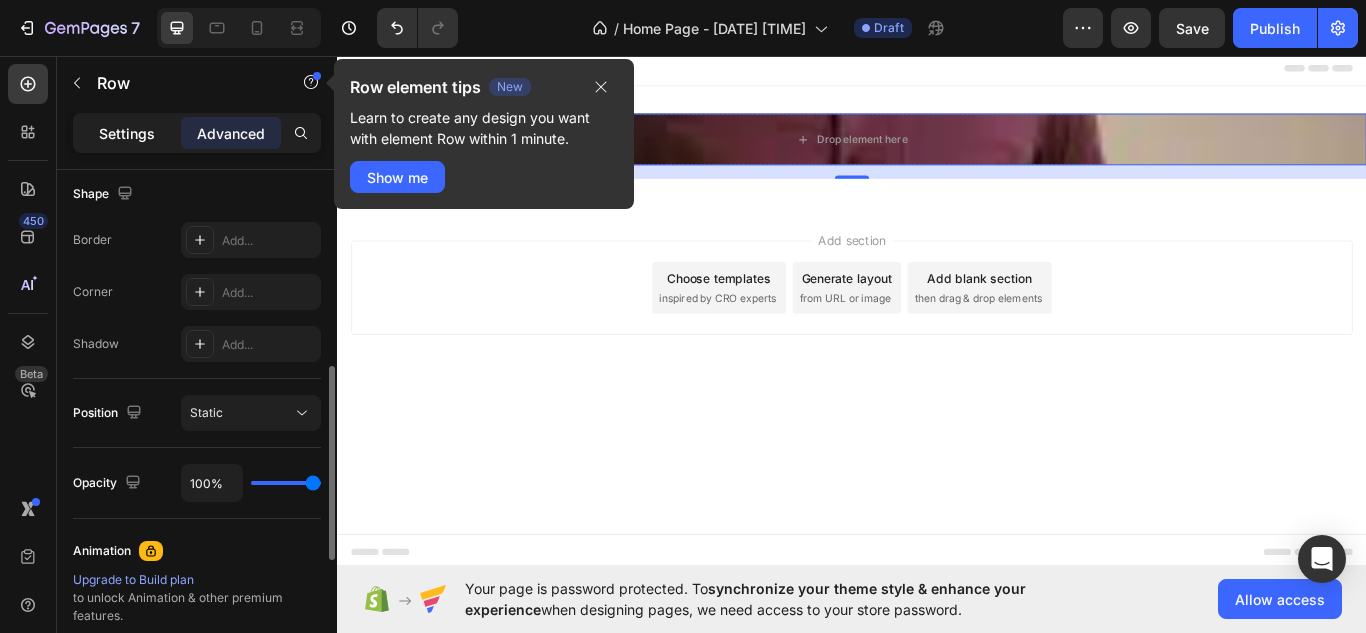 click on "Settings" at bounding box center (127, 133) 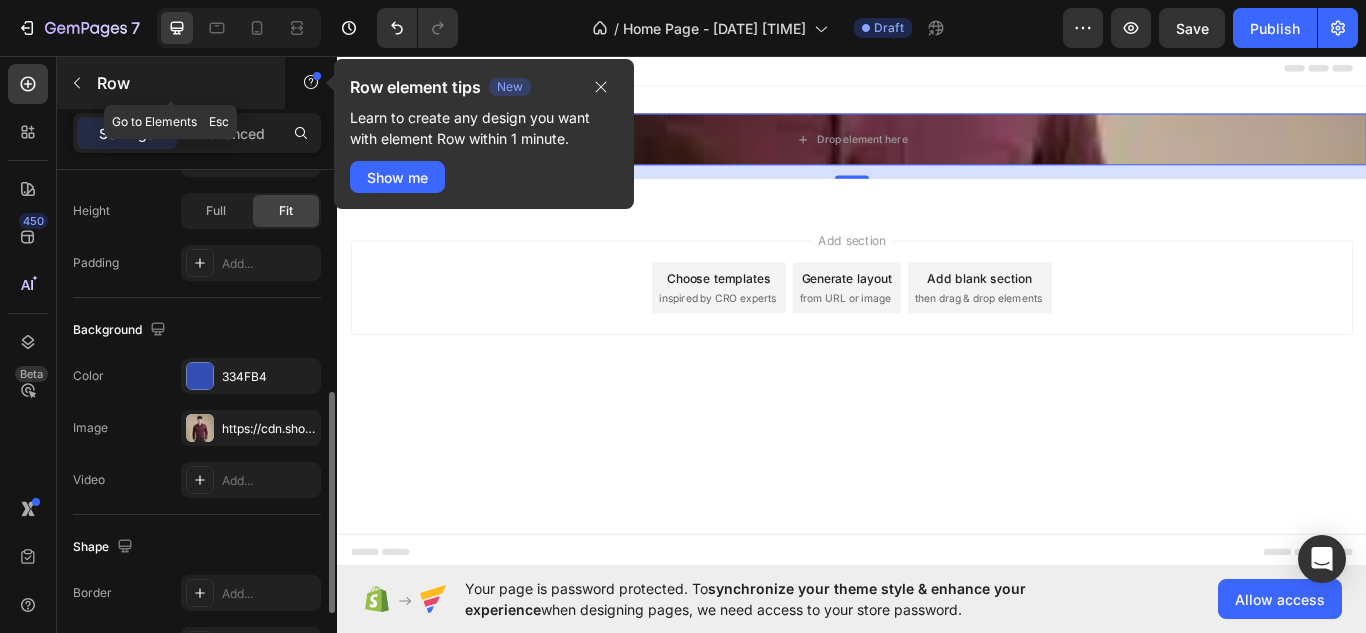 click 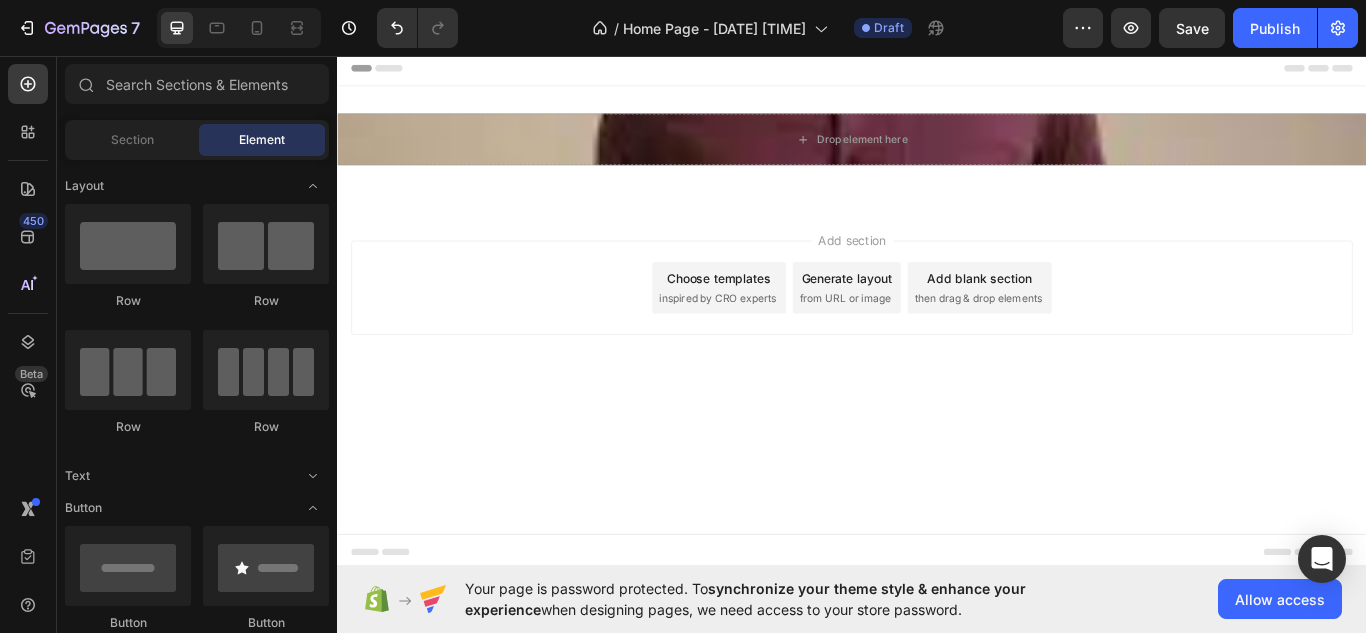click on "Row" 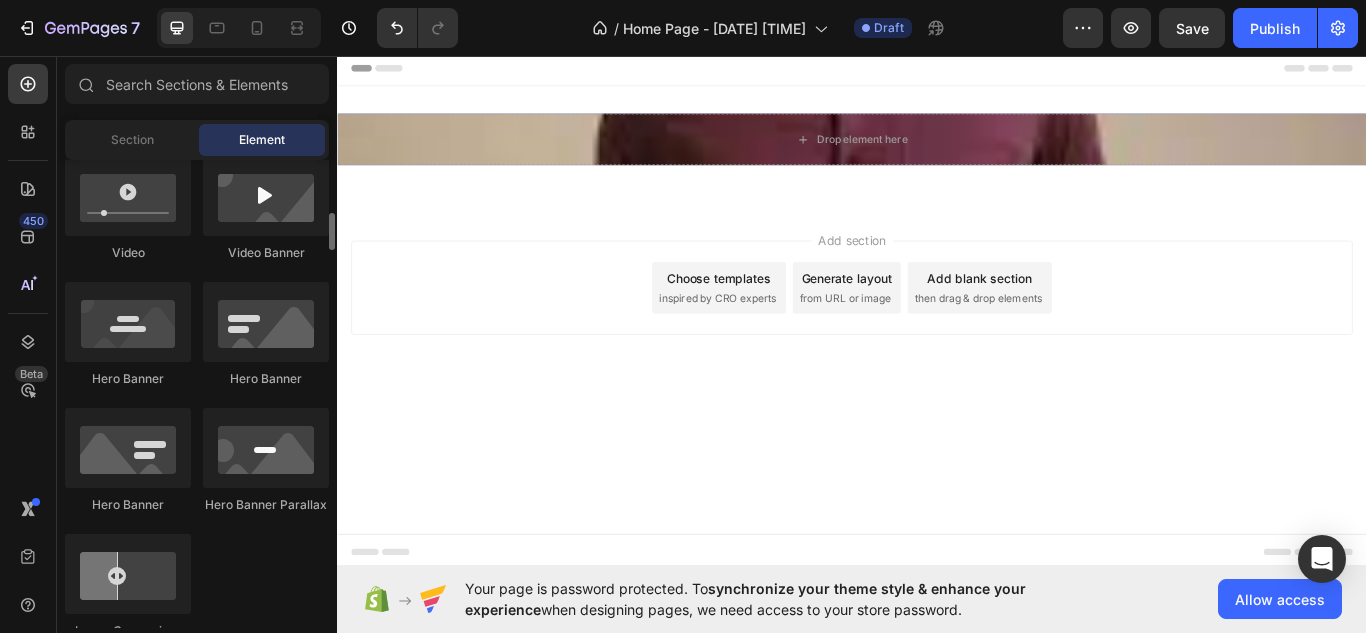 scroll, scrollTop: 658, scrollLeft: 0, axis: vertical 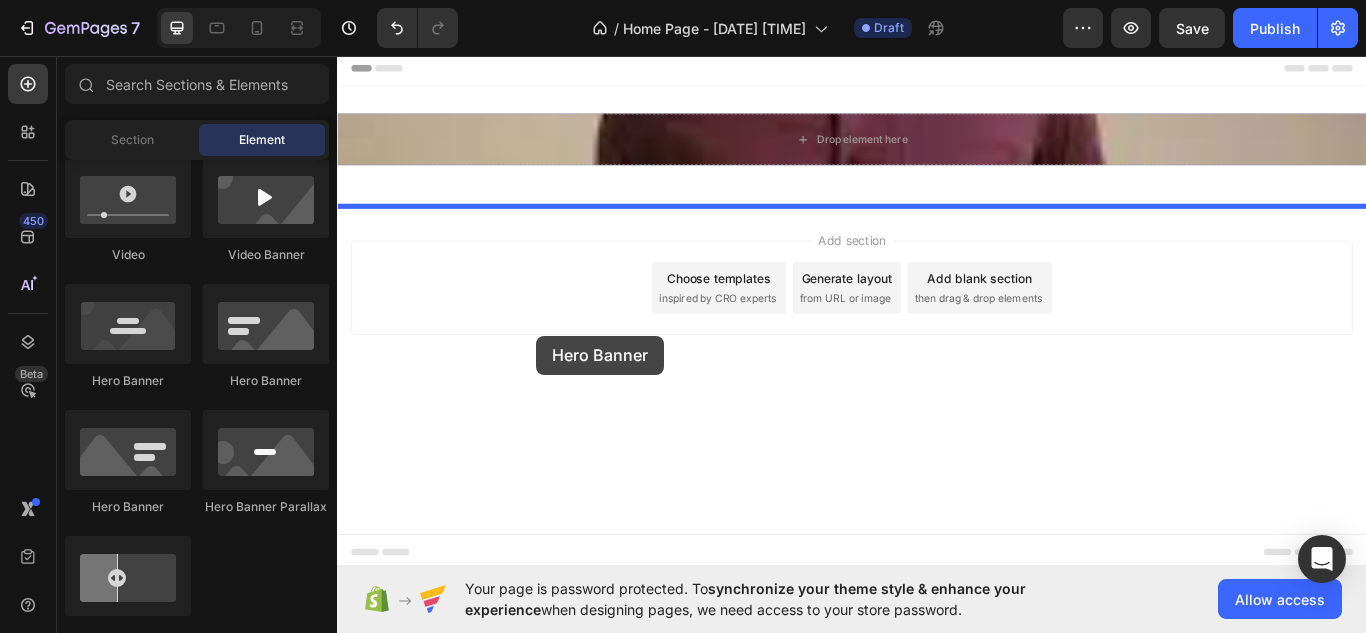 drag, startPoint x: 470, startPoint y: 400, endPoint x: 569, endPoint y: 383, distance: 100.44899 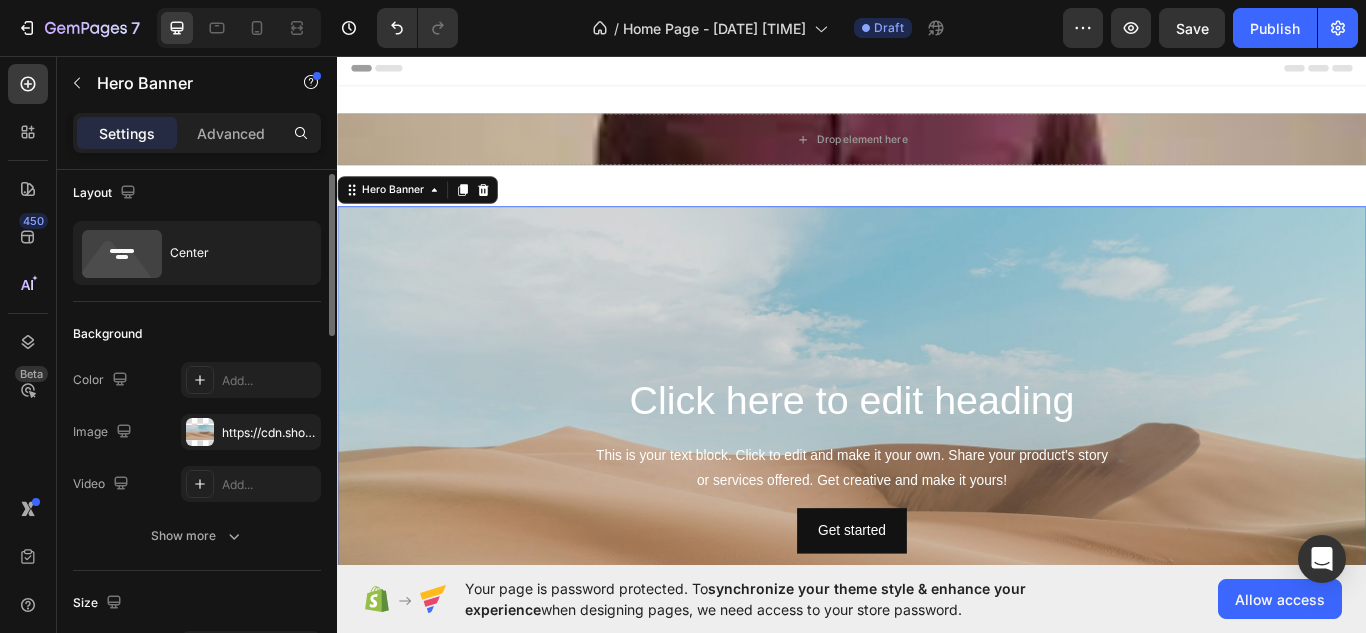 scroll, scrollTop: 10, scrollLeft: 0, axis: vertical 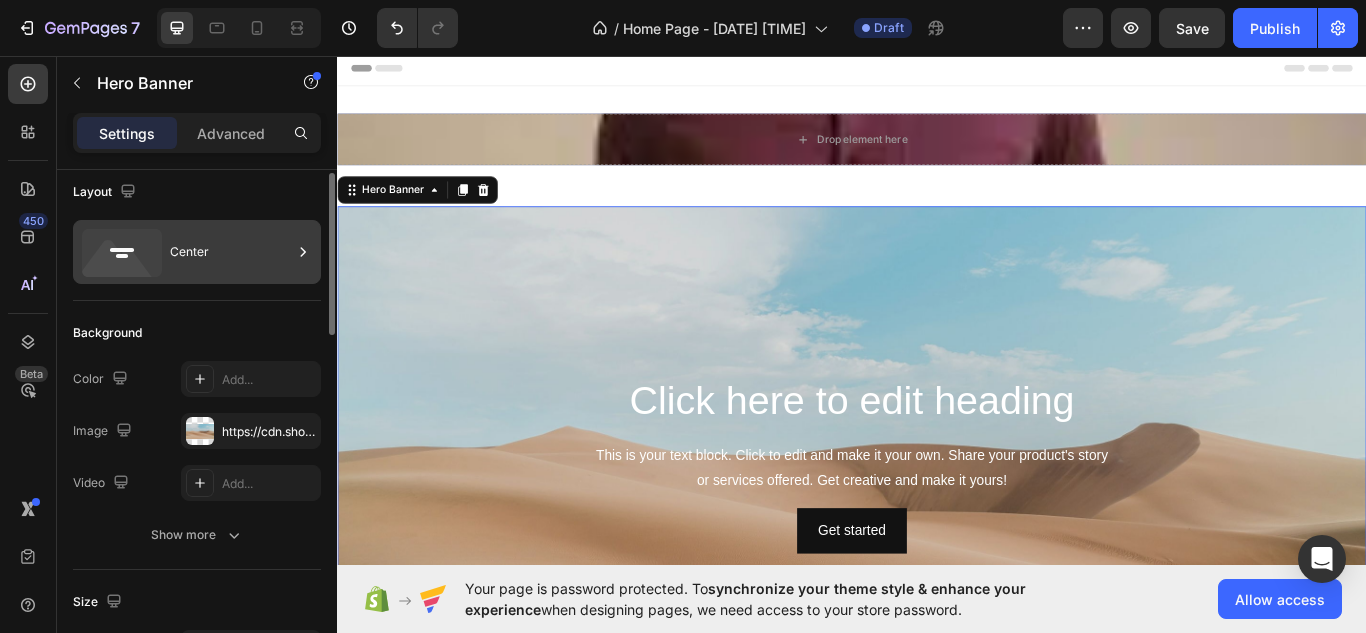 click 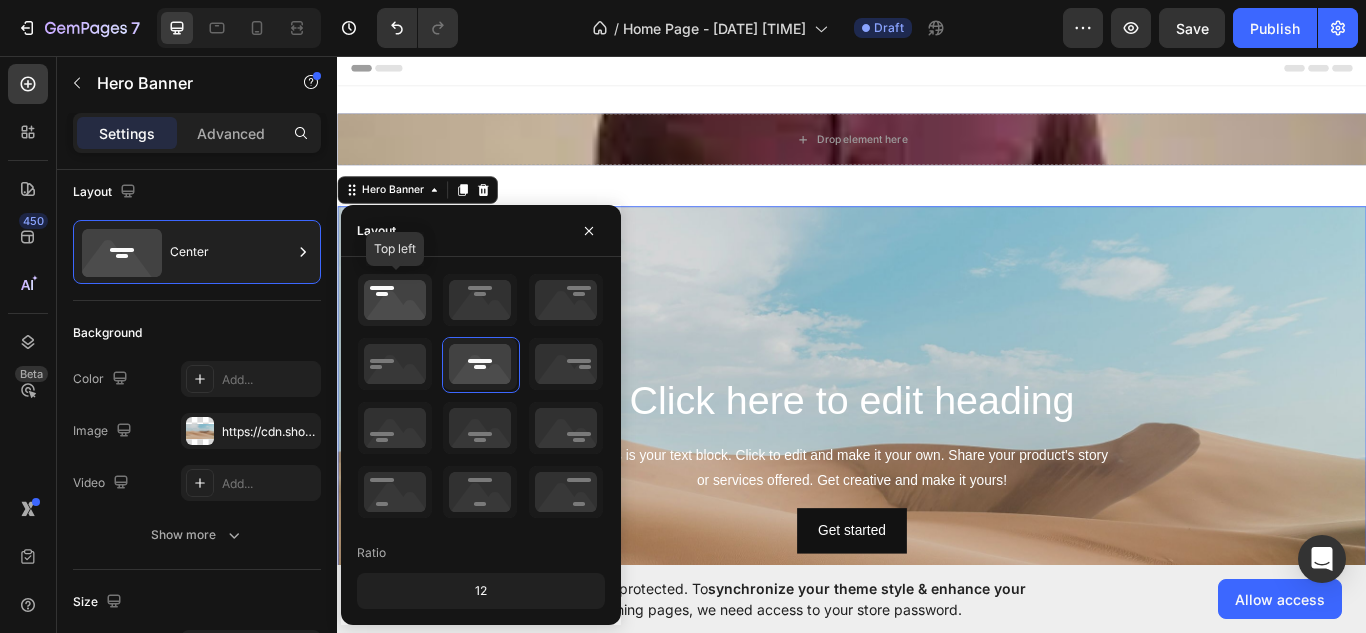 click 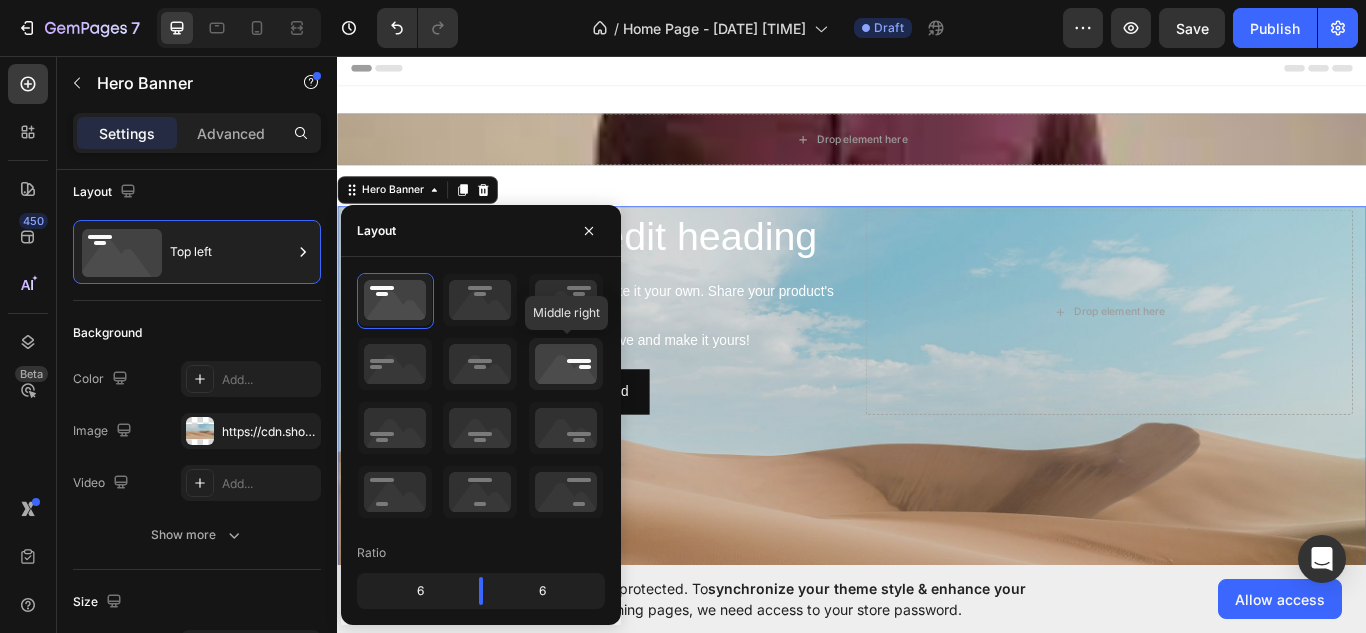 click 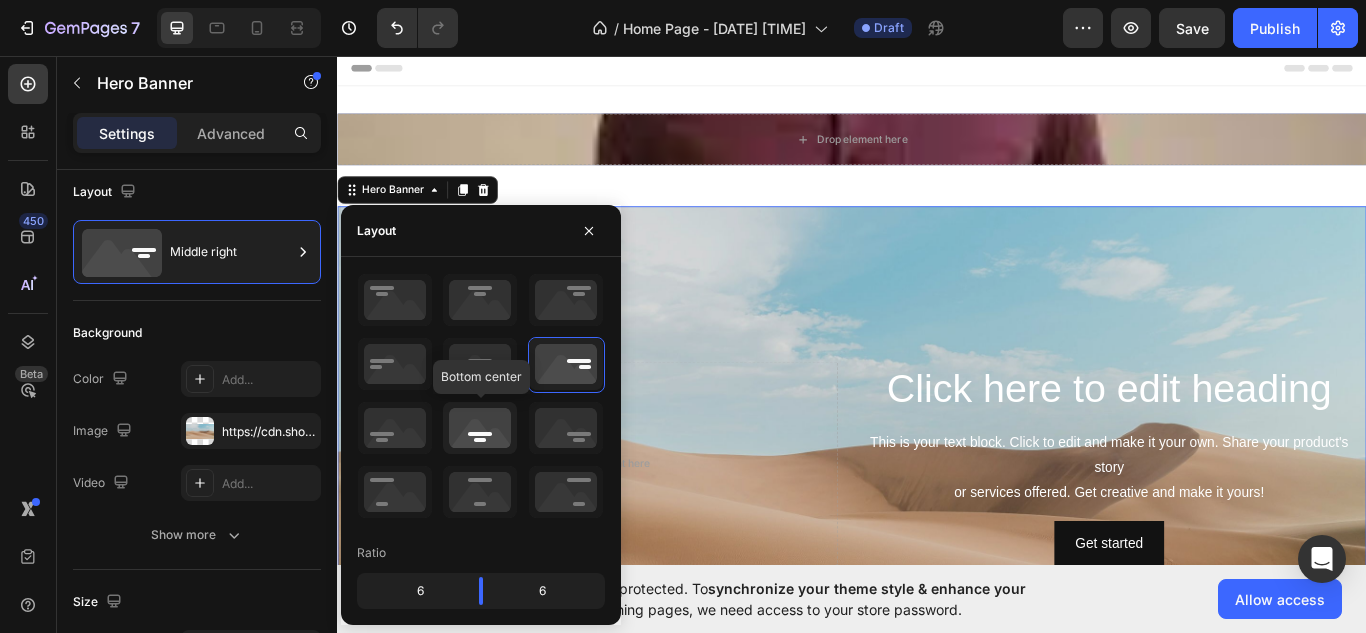 click 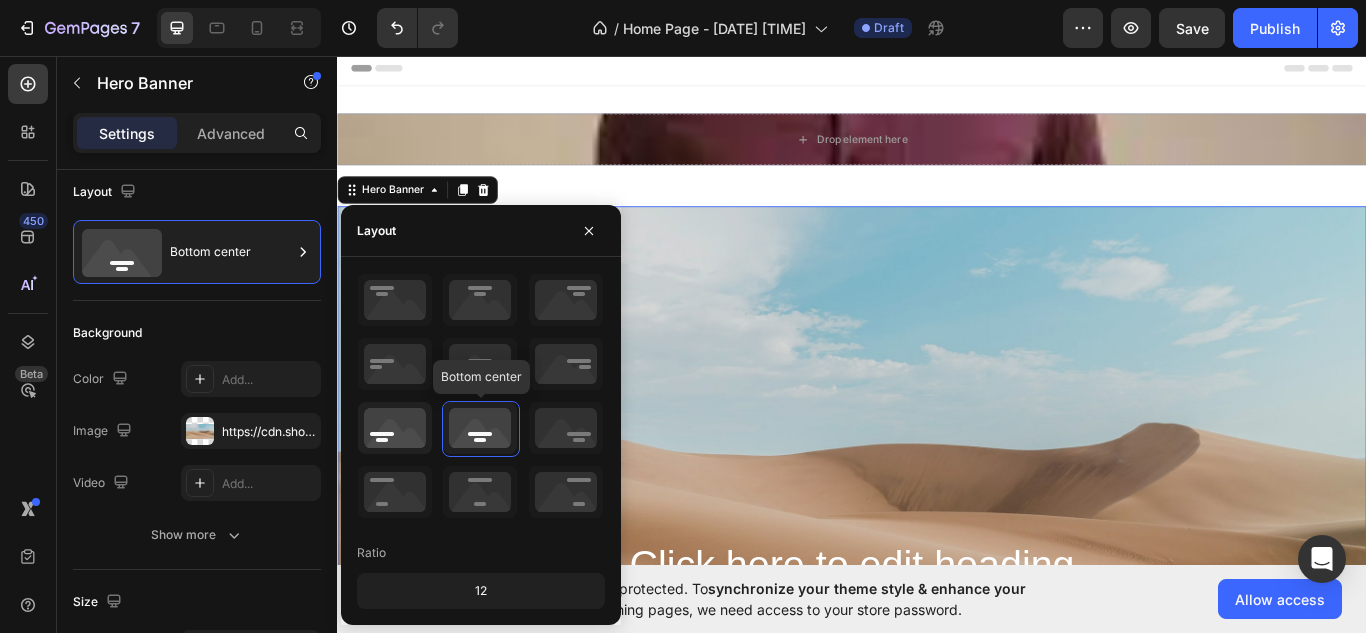 click 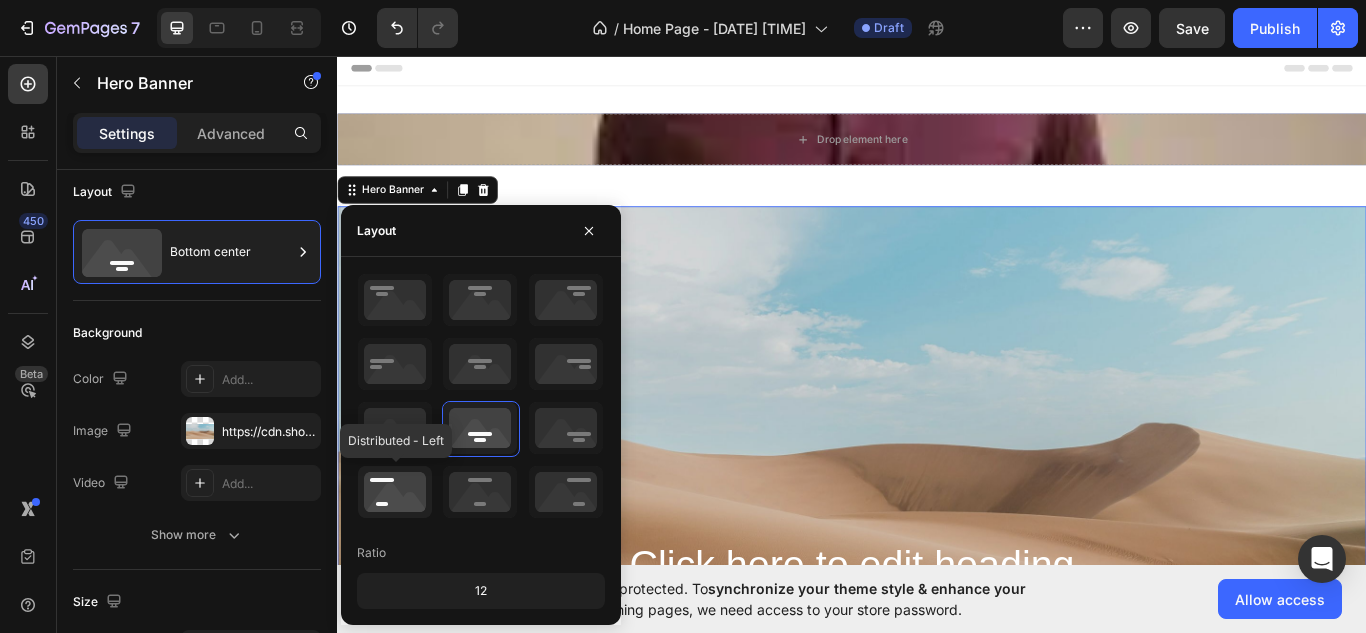 click 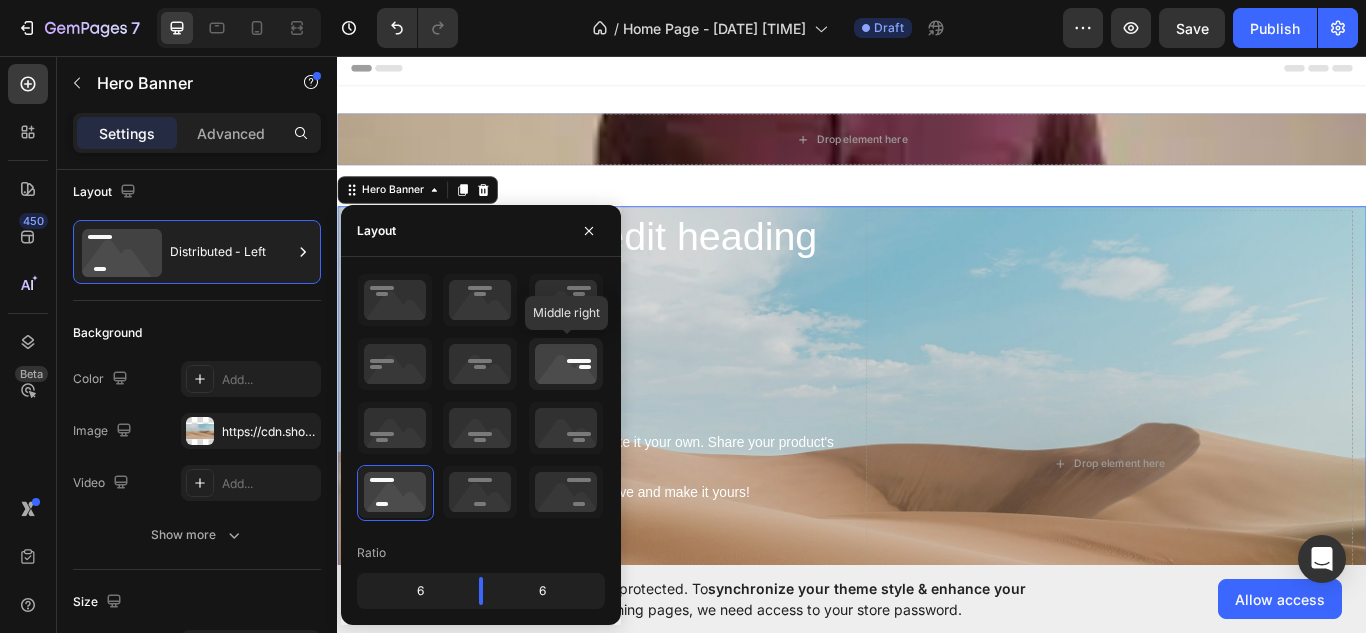click 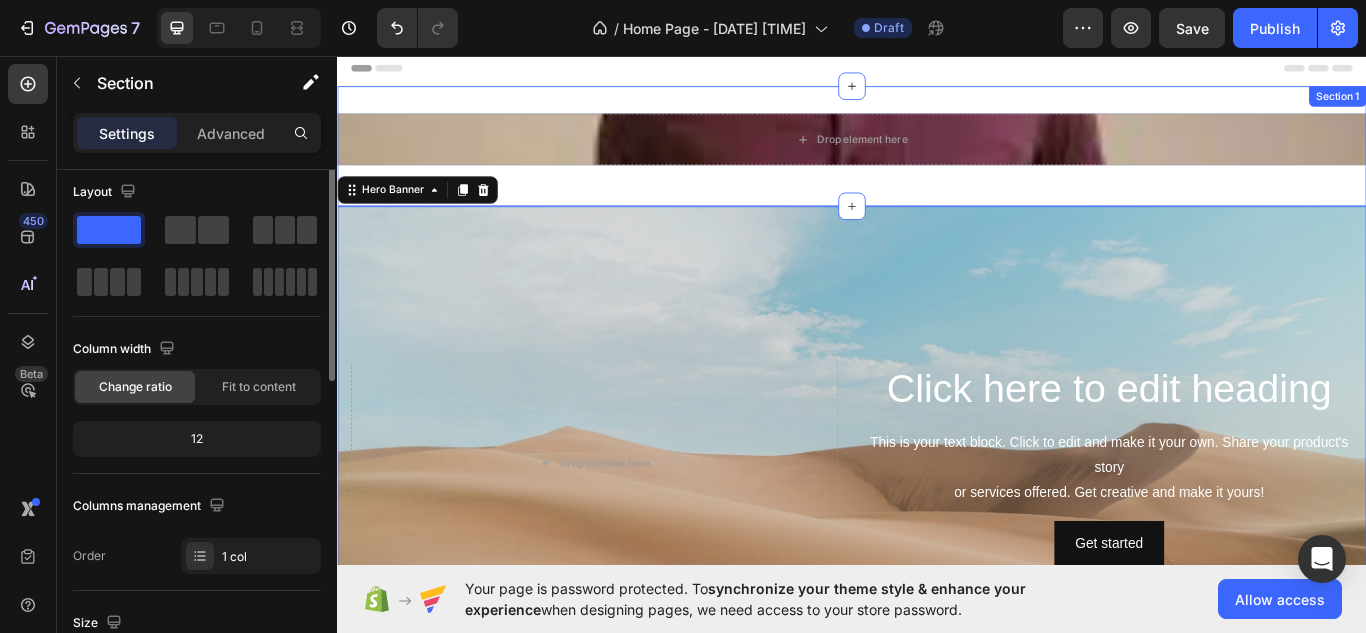 click on "Drop element here Row Section 1" at bounding box center (937, 162) 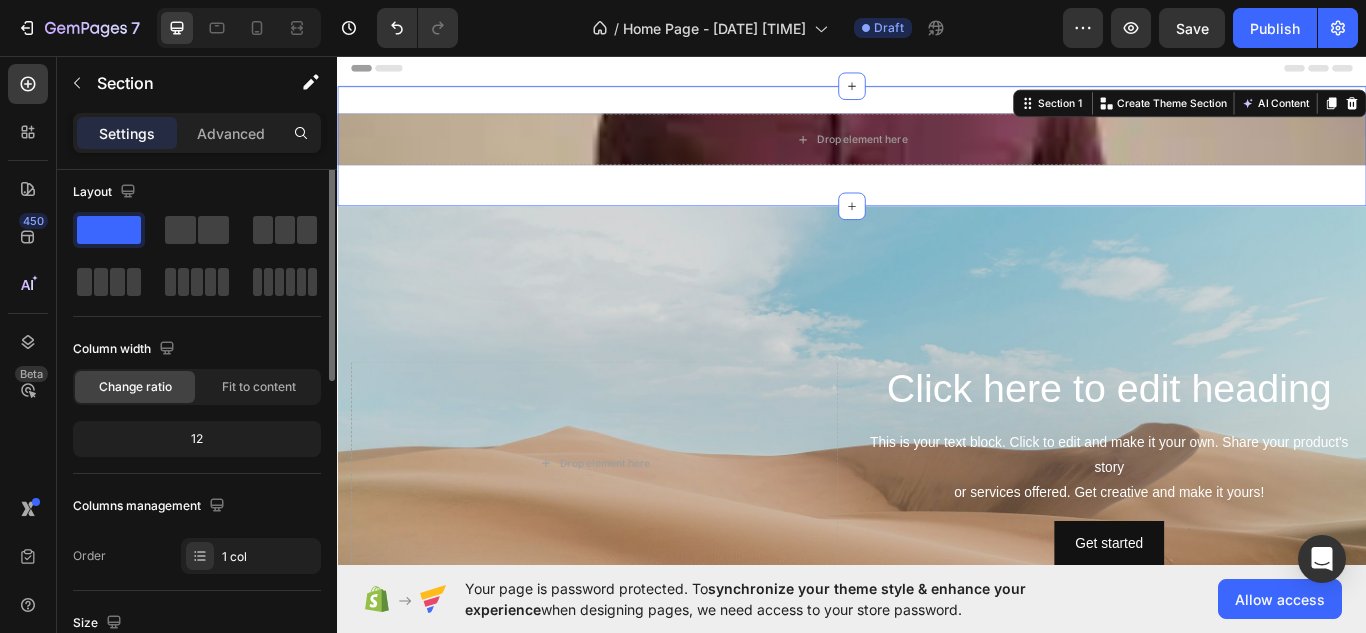 scroll, scrollTop: 0, scrollLeft: 0, axis: both 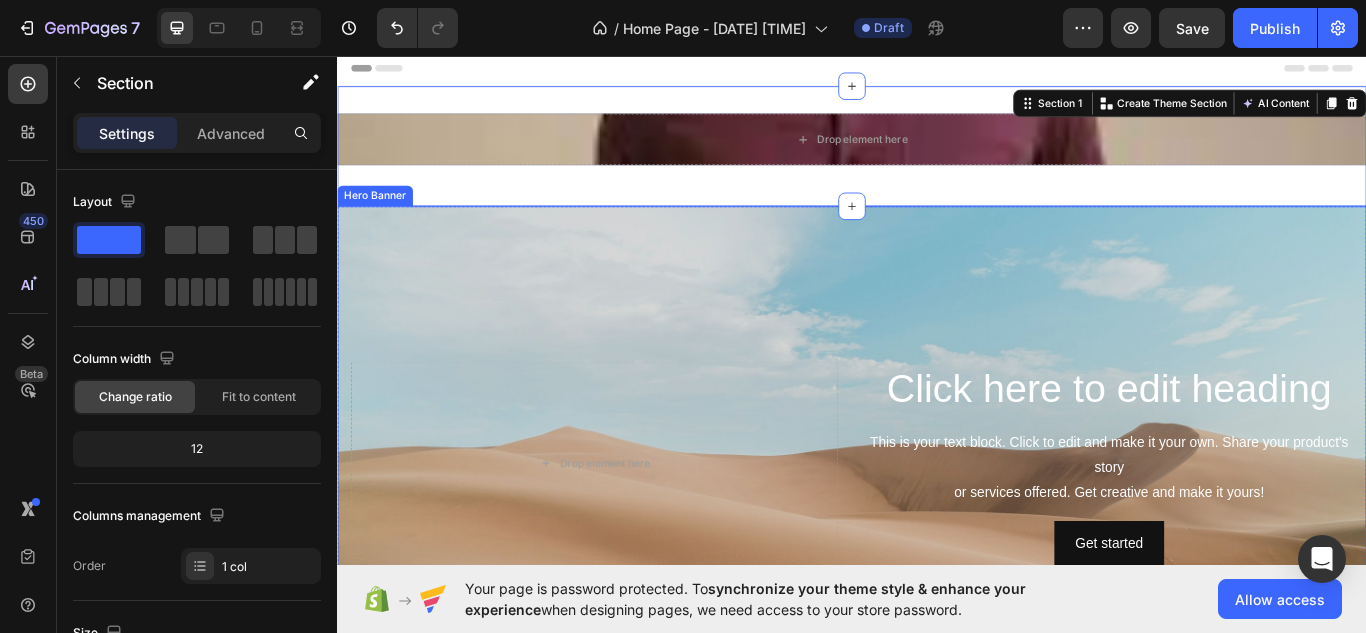 click at bounding box center (937, 532) 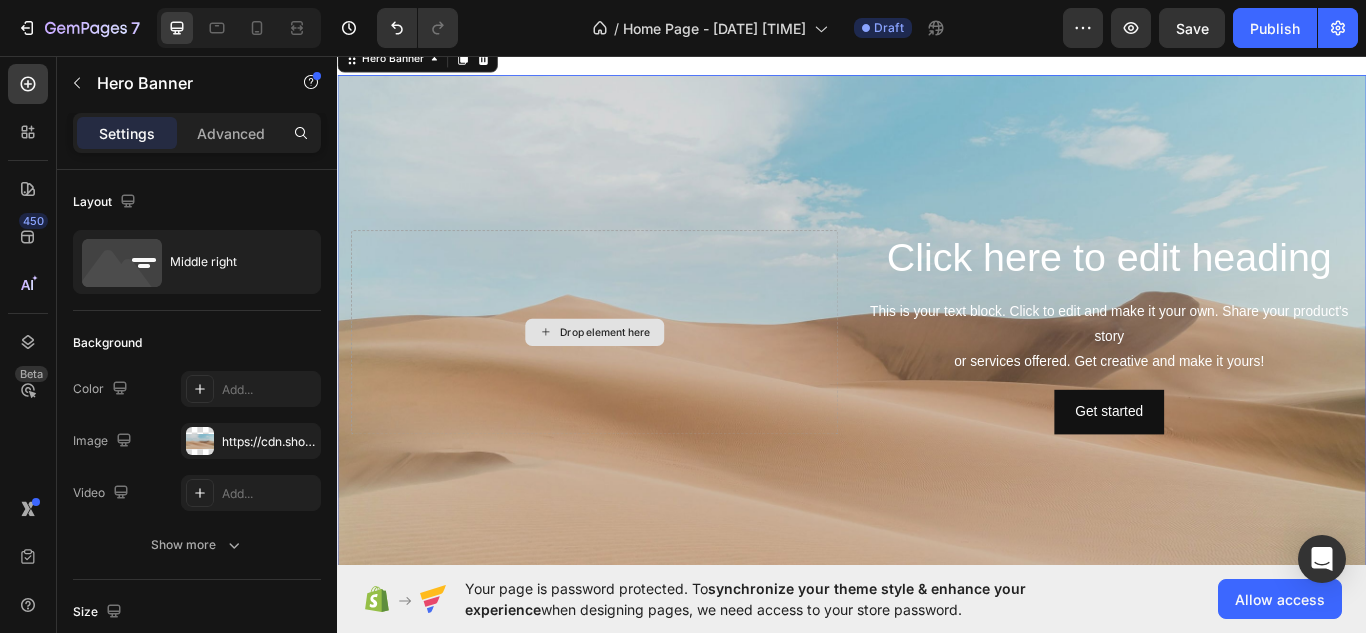 scroll, scrollTop: 150, scrollLeft: 0, axis: vertical 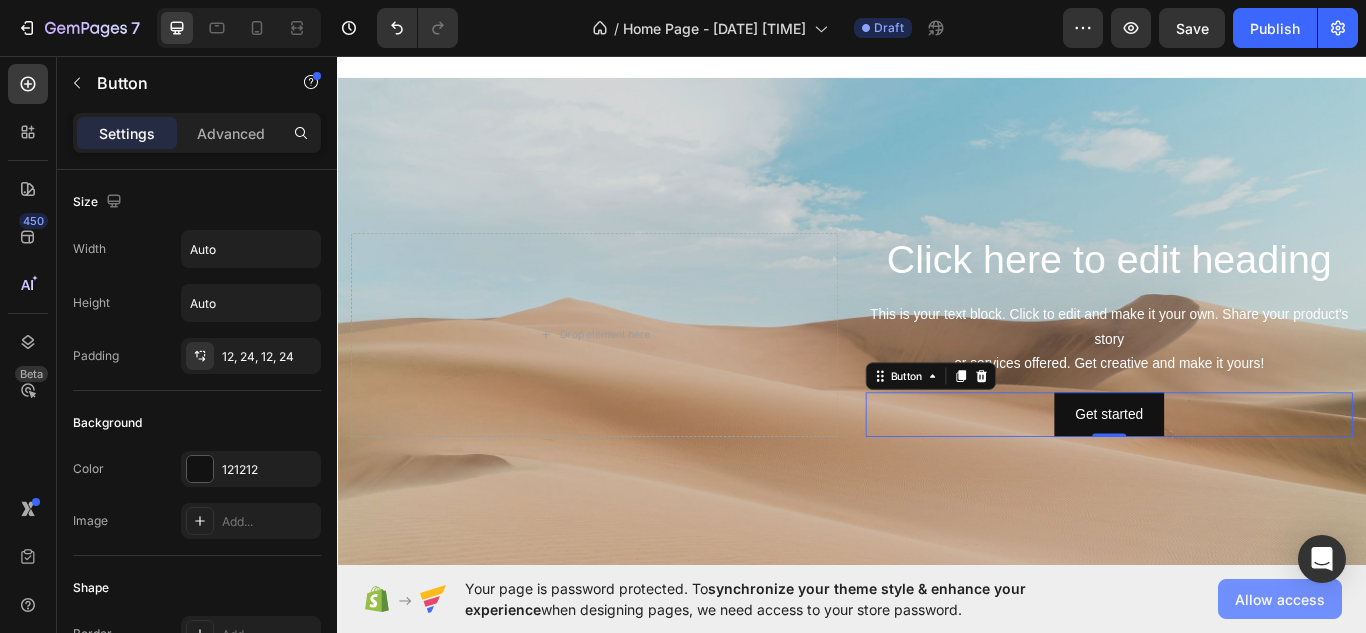 click on "Allow access" 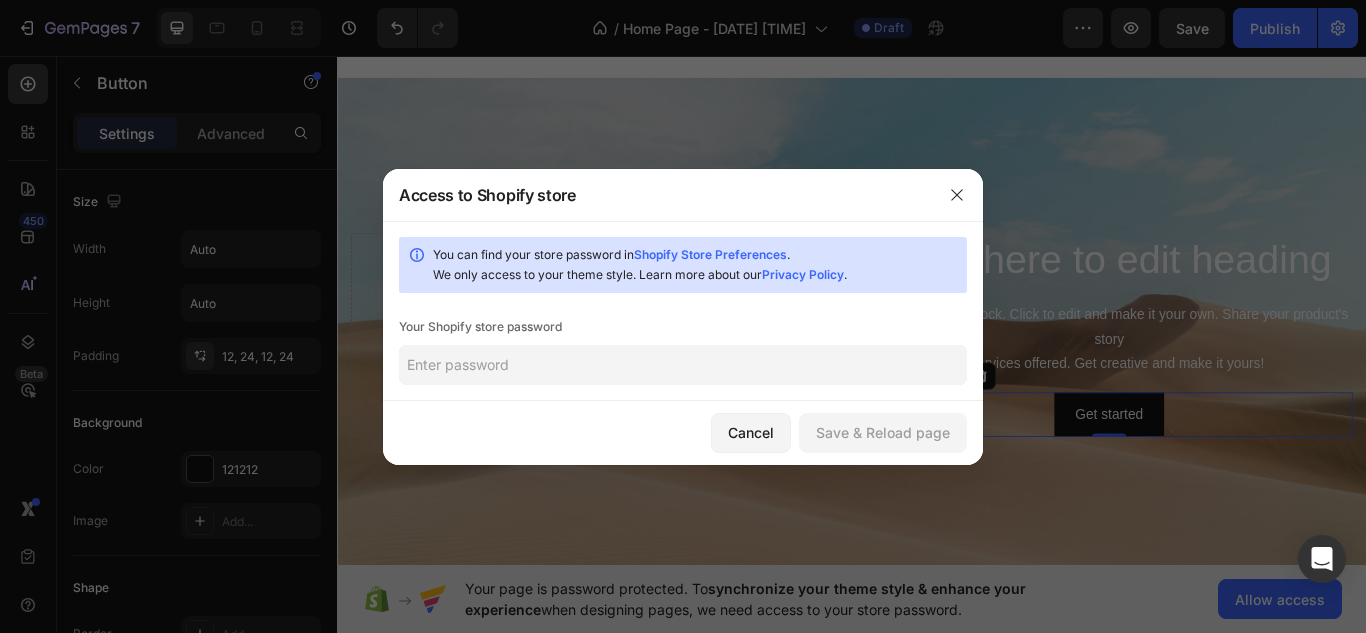 click 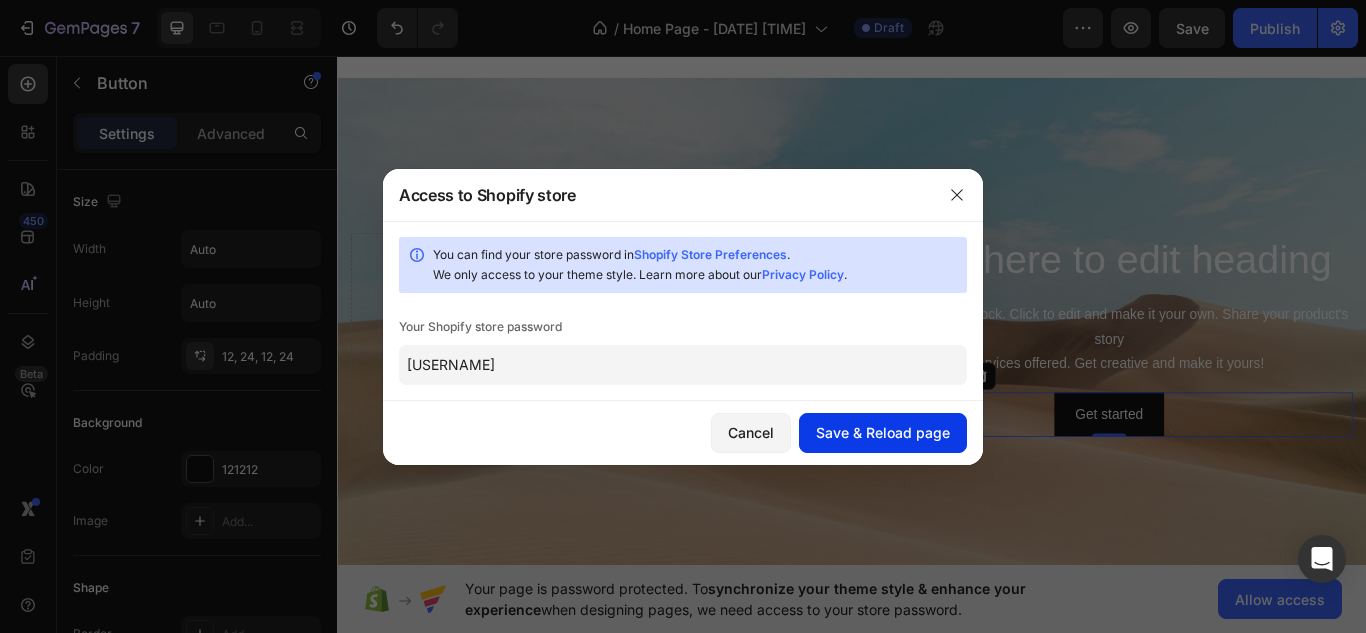 type on "[USERNAME]" 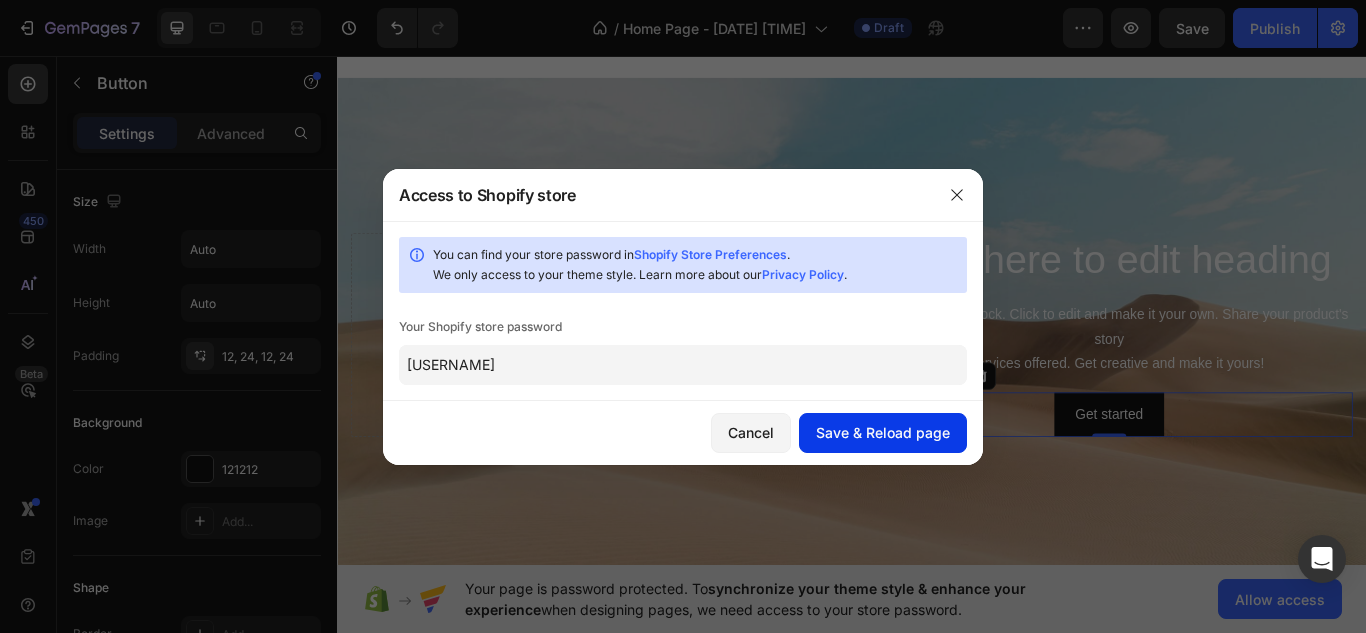 click on "Save & Reload page" at bounding box center [883, 432] 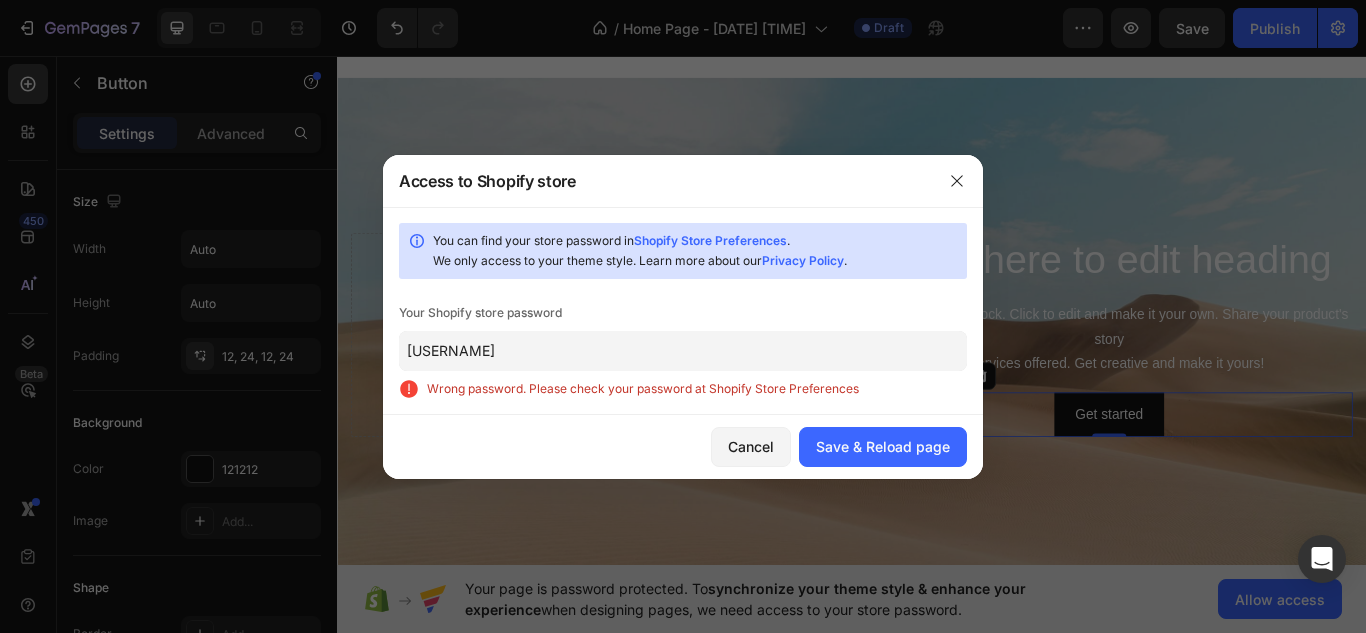 click on "[USERNAME]" 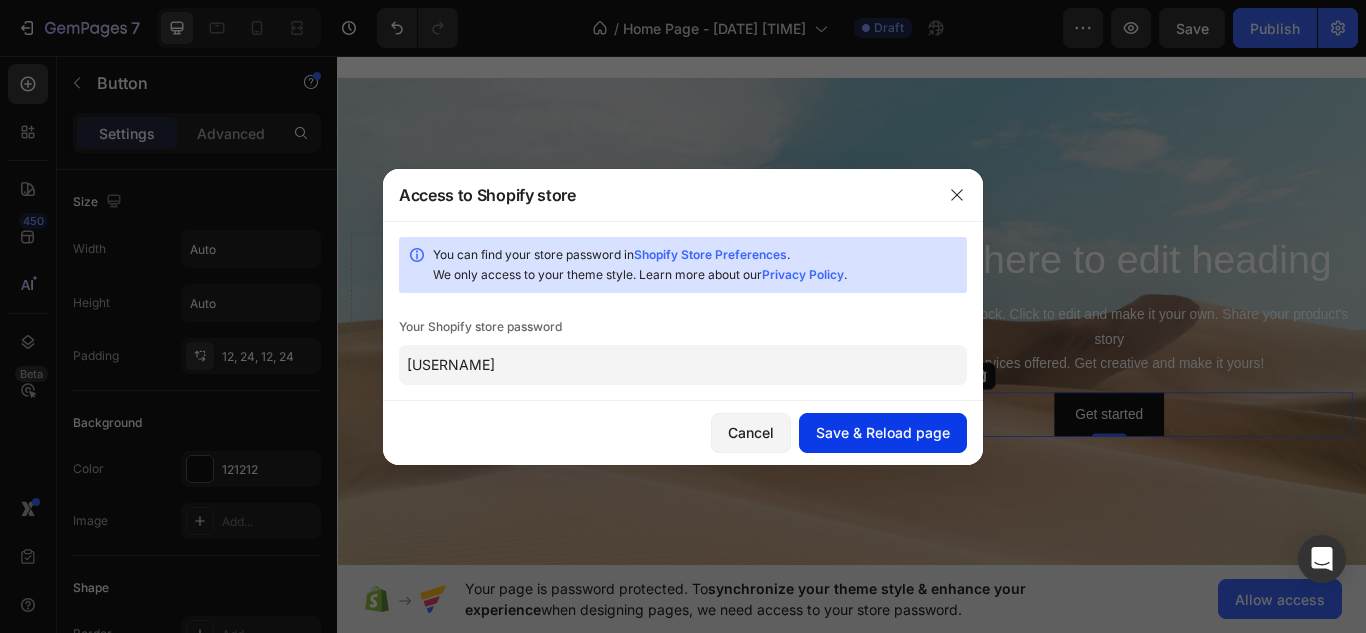 type on "[USERNAME]" 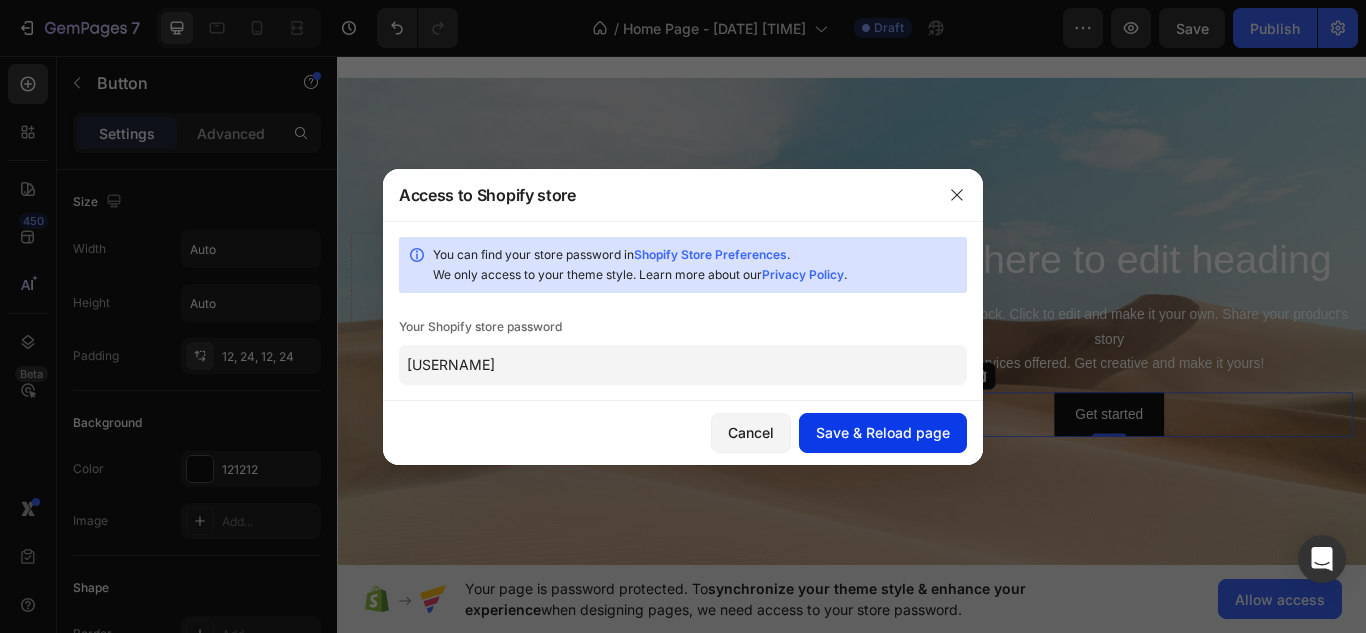 click on "Save & Reload page" 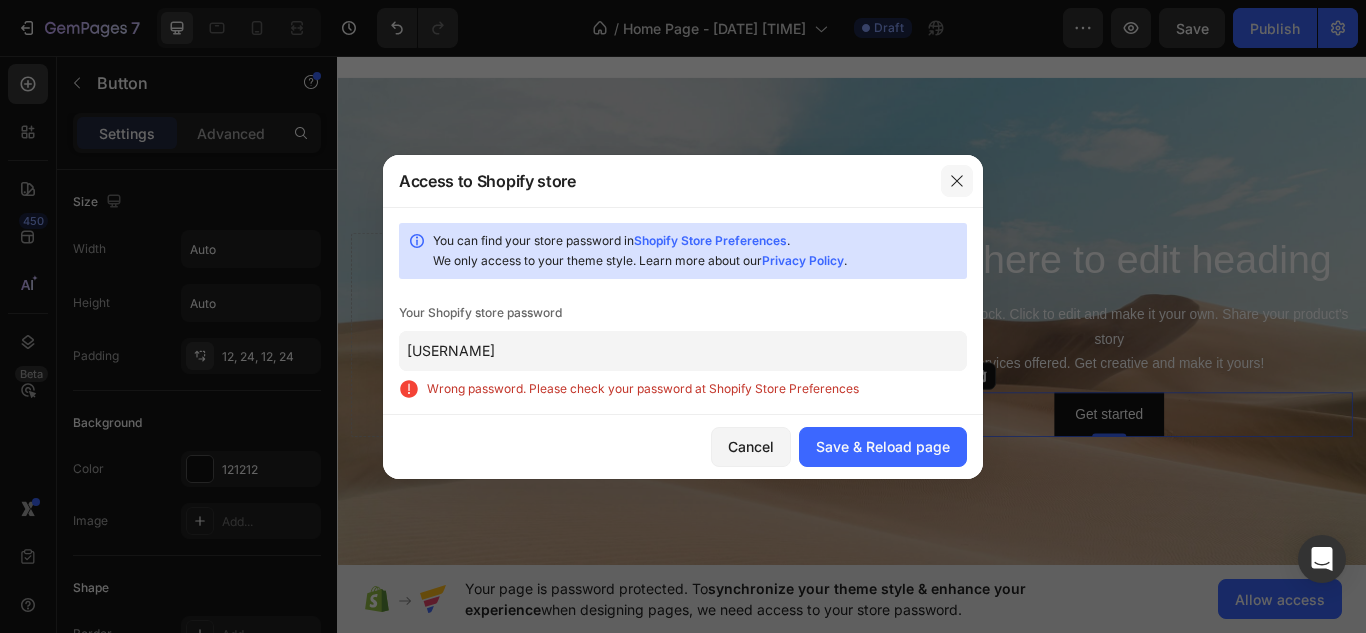 click 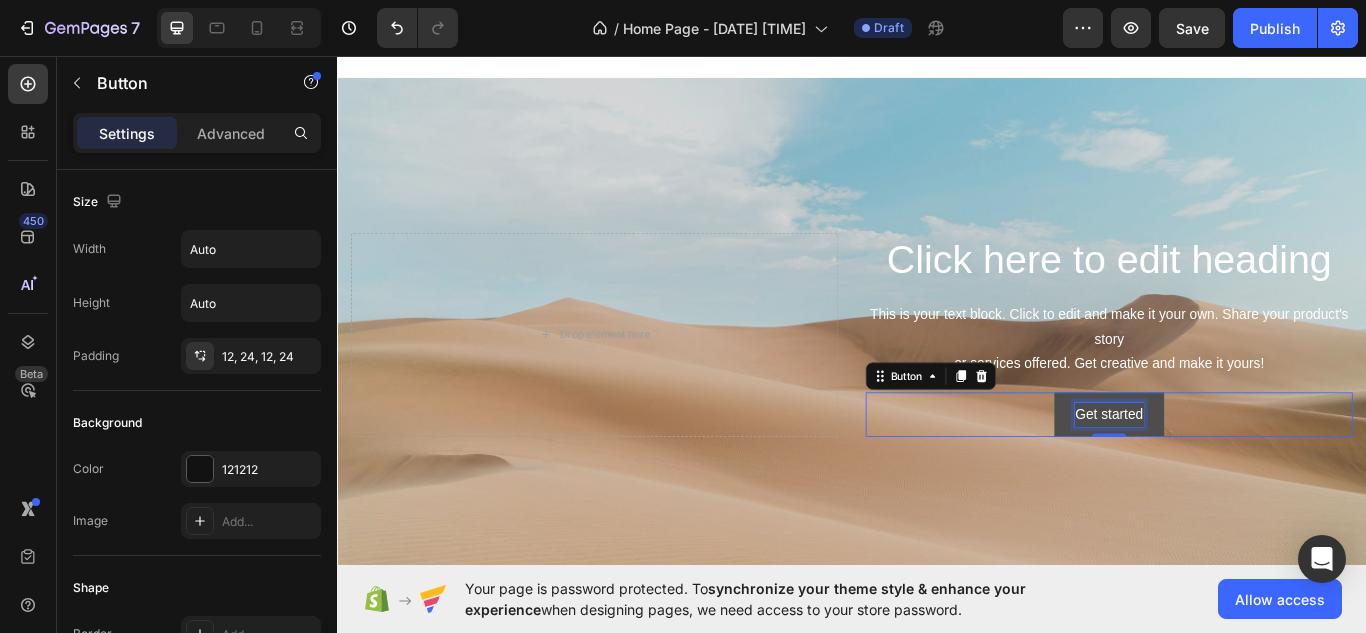 click on "Click here to edit heading Heading This is your text block. Click to edit and make it your own. Share your product's story                   or services offered. Get creative and make it yours! Text Block Get started Button   0" at bounding box center (1237, 382) 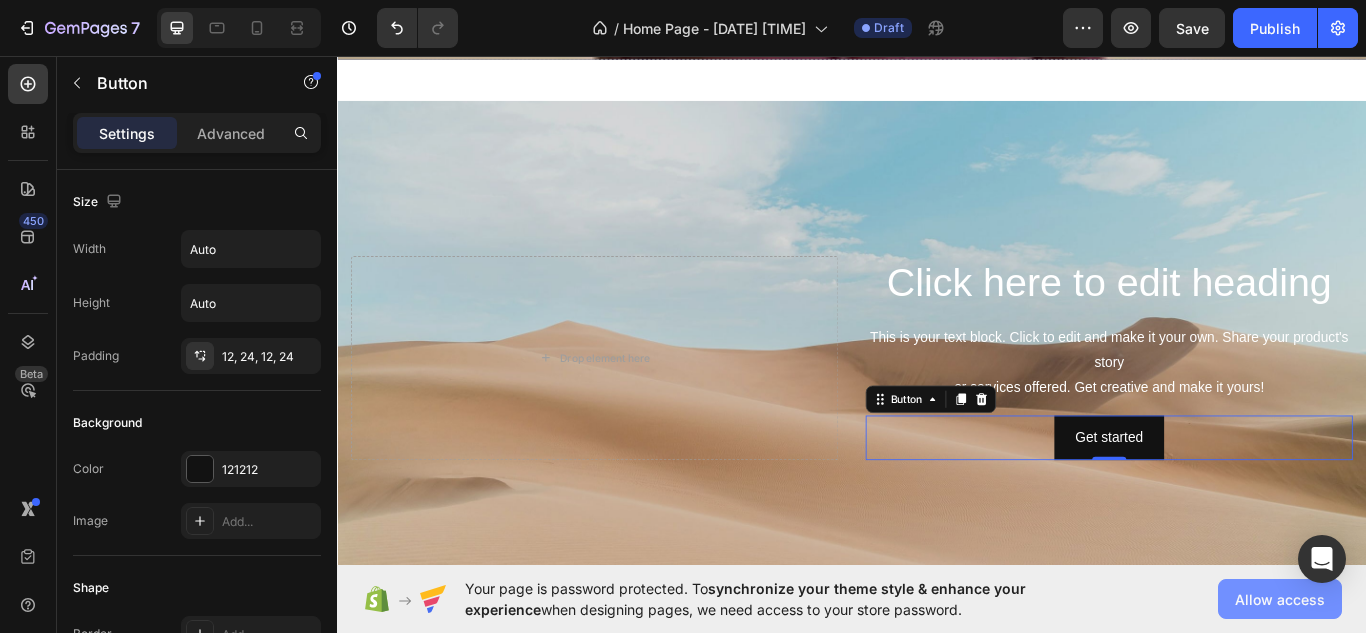 click on "Allow access" 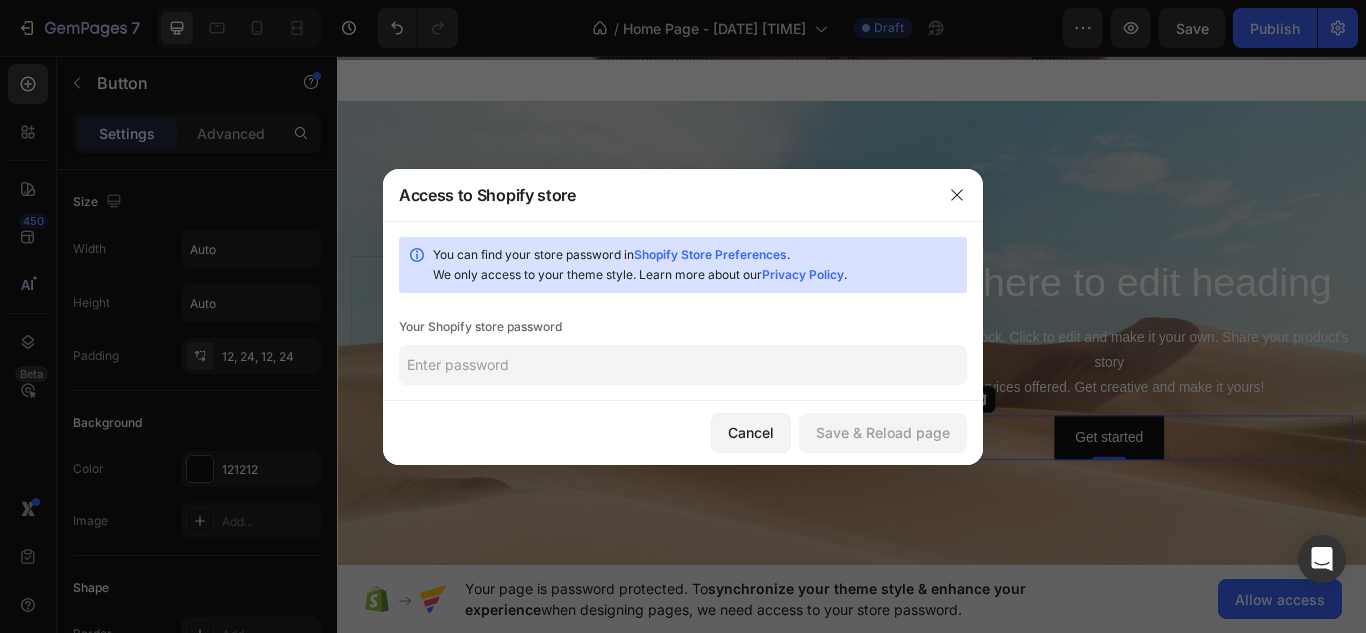 click on "Shopify Store Preferences" at bounding box center [710, 254] 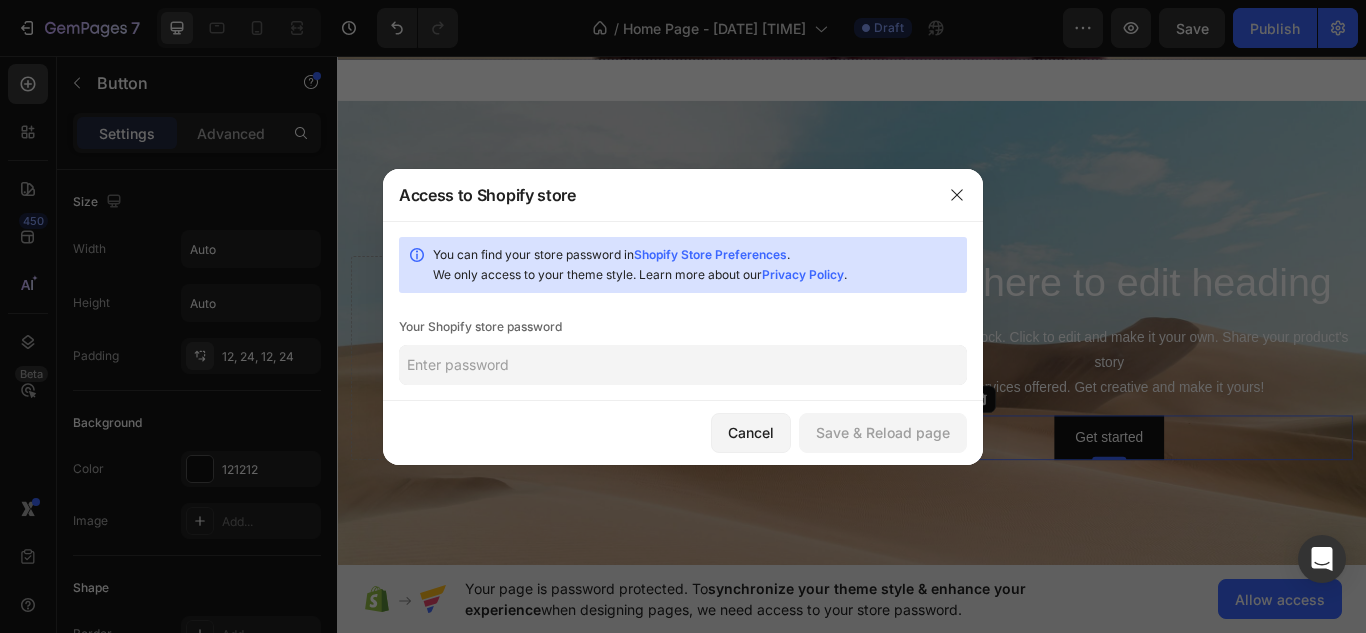 click 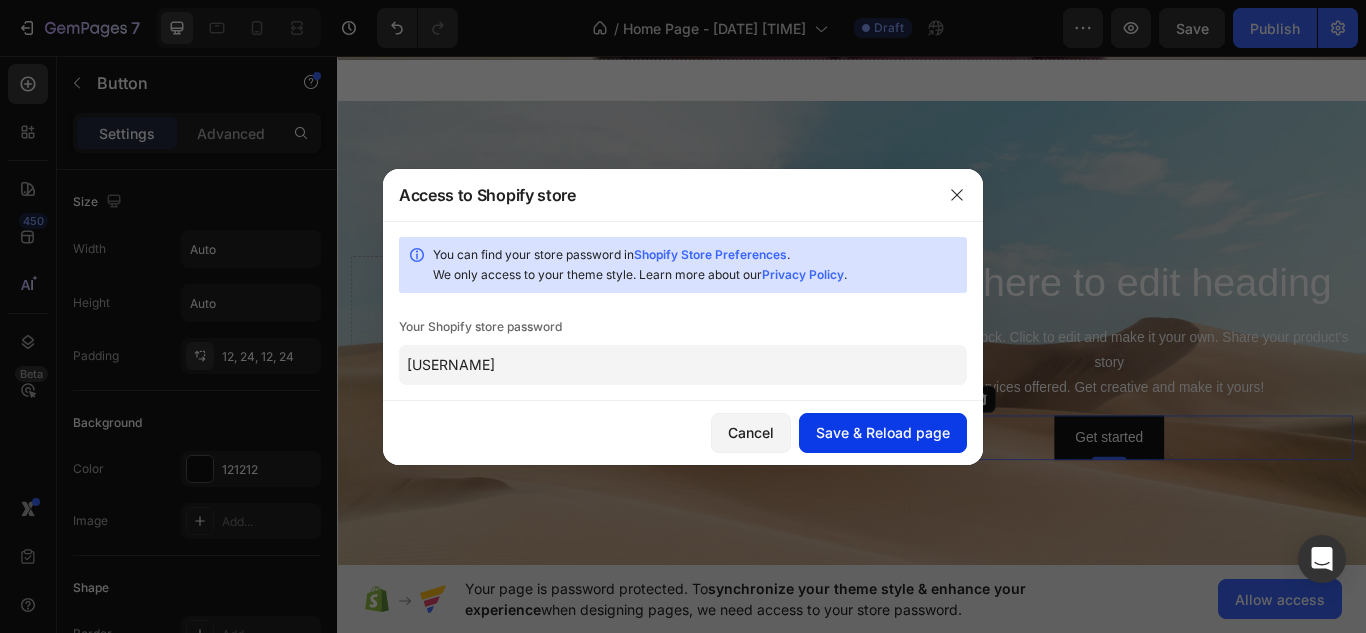 type on "[USERNAME]" 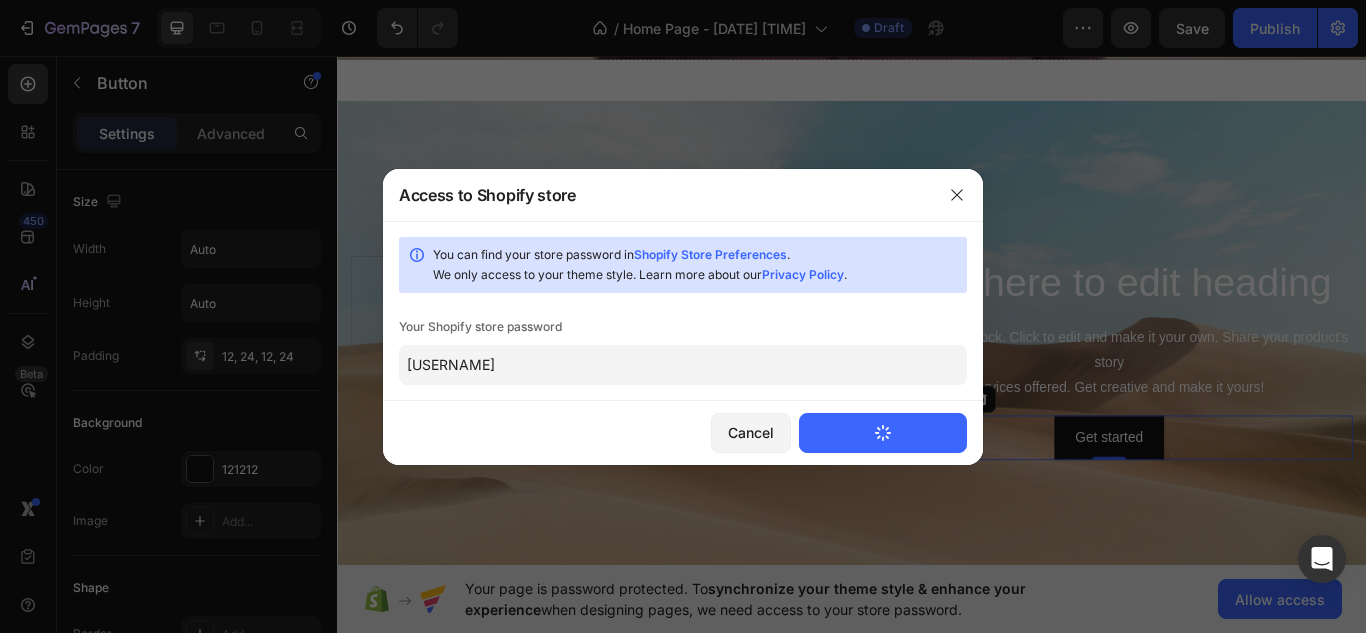 type 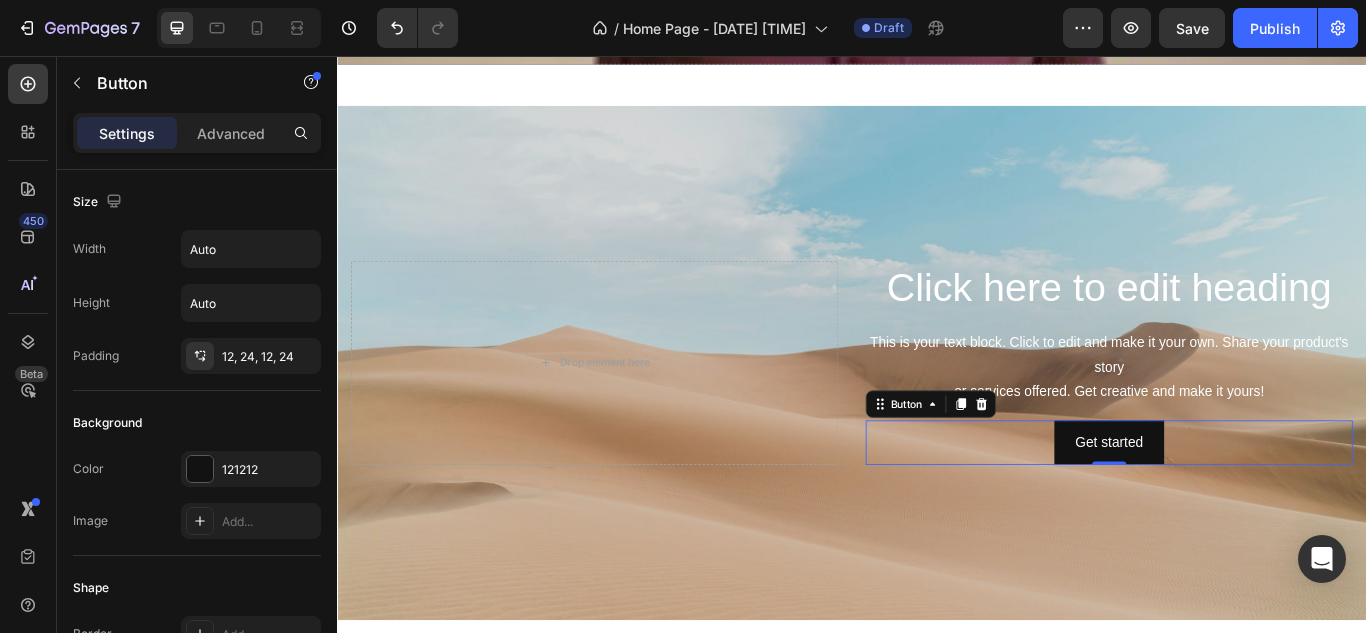 scroll, scrollTop: 0, scrollLeft: 0, axis: both 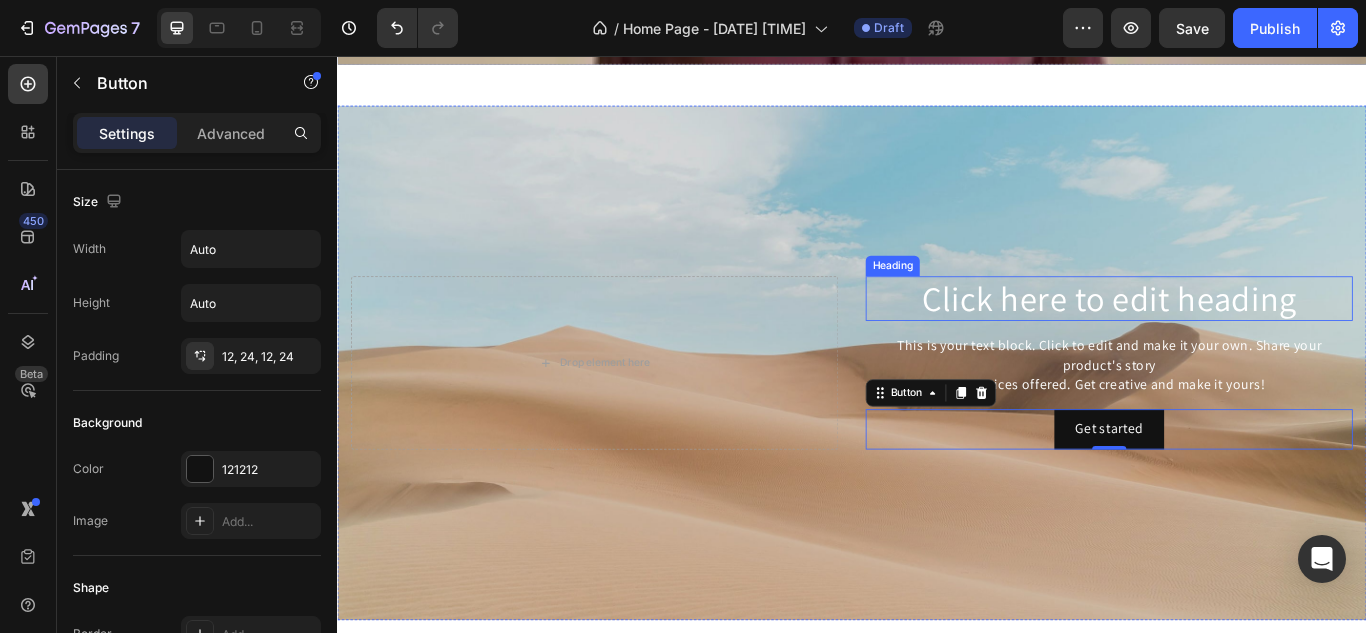 click on "Click here to edit heading" at bounding box center (1237, 339) 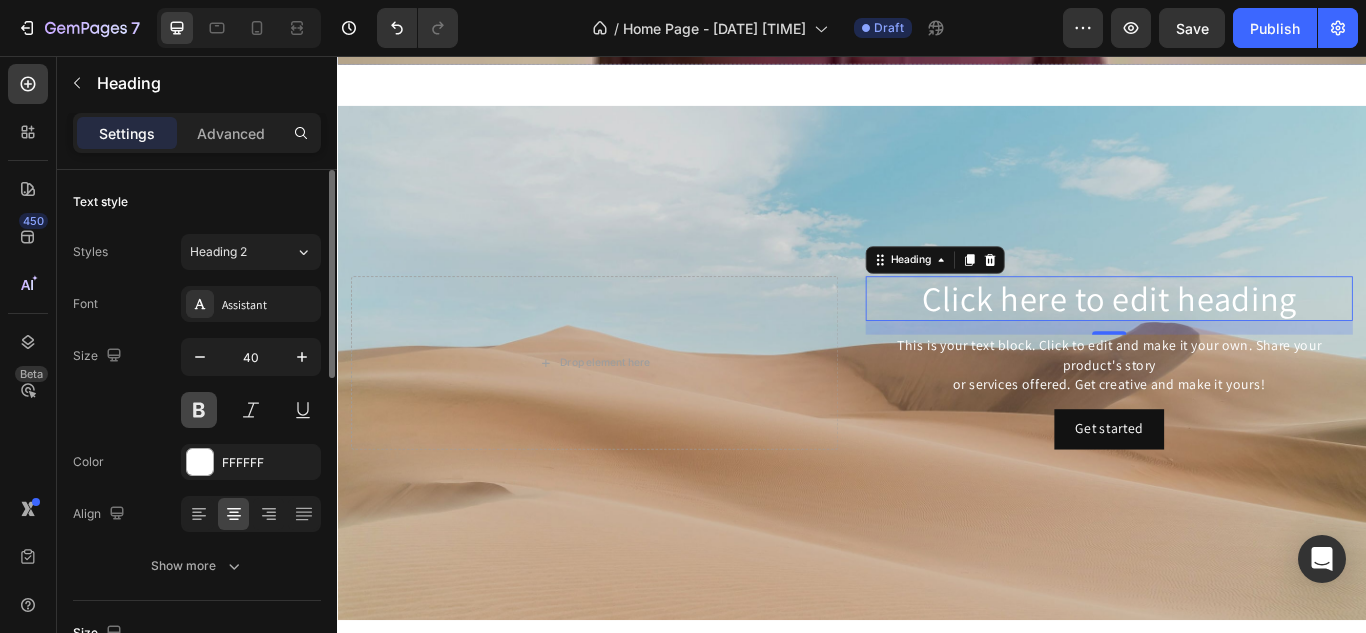 click at bounding box center (199, 410) 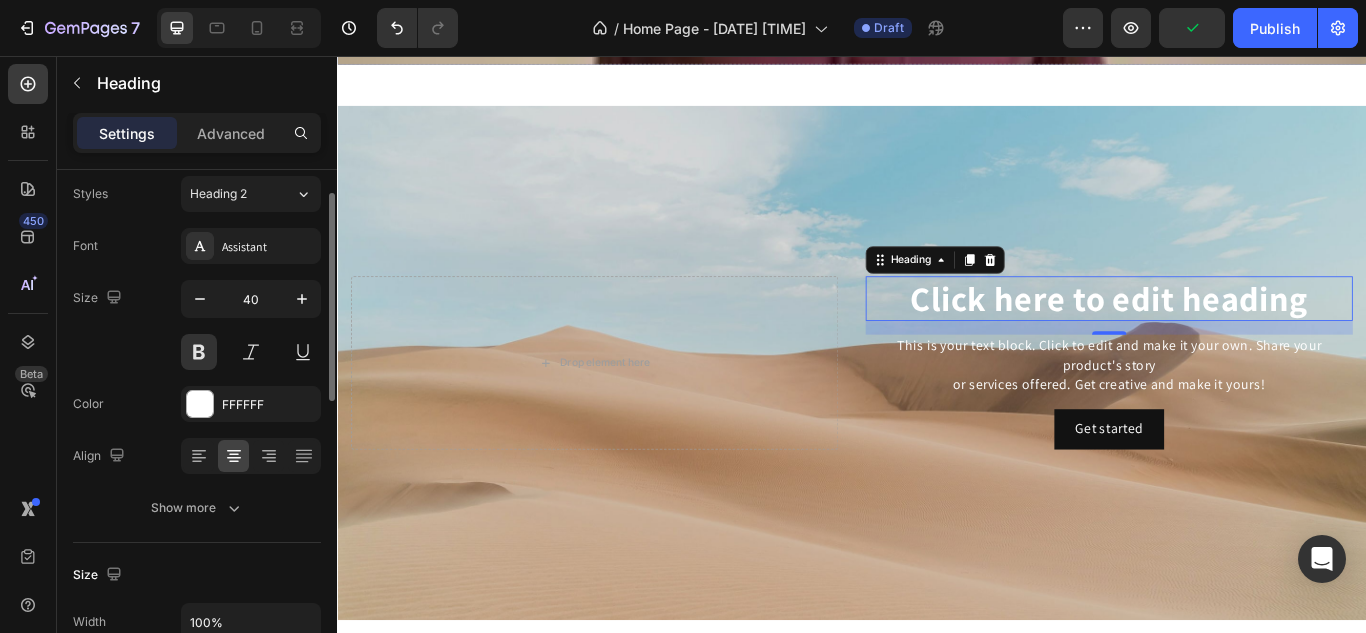 scroll, scrollTop: 58, scrollLeft: 0, axis: vertical 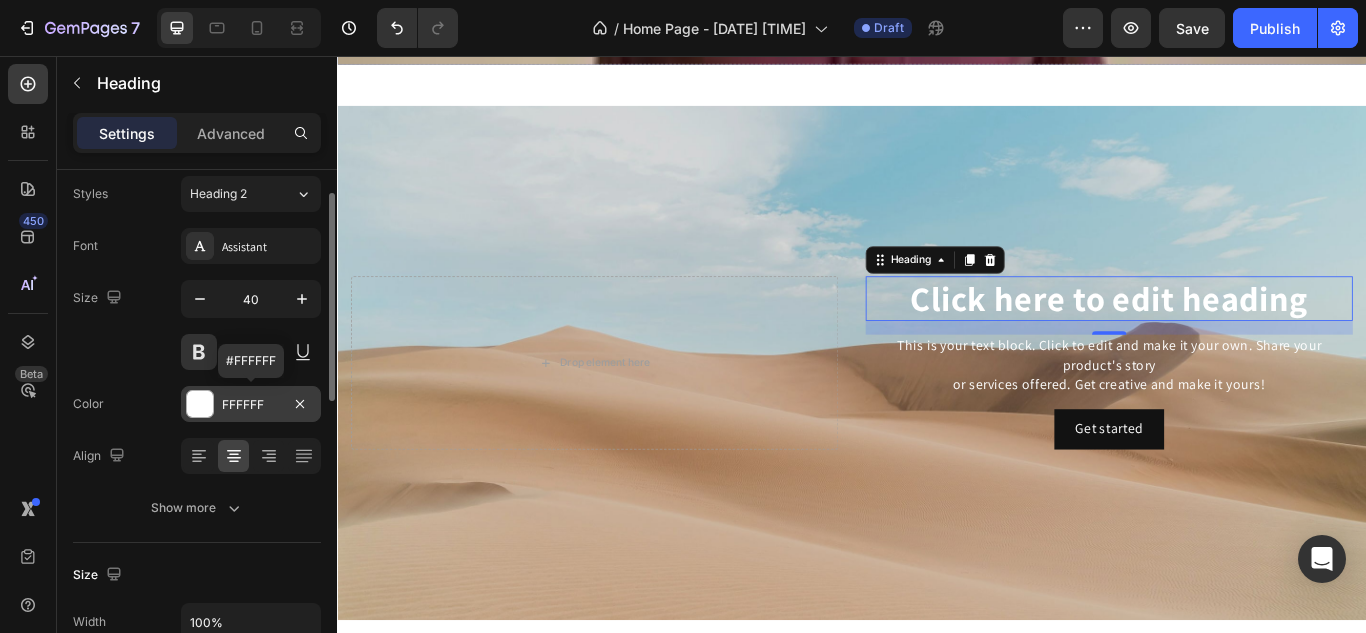 click on "FFFFFF" at bounding box center (251, 405) 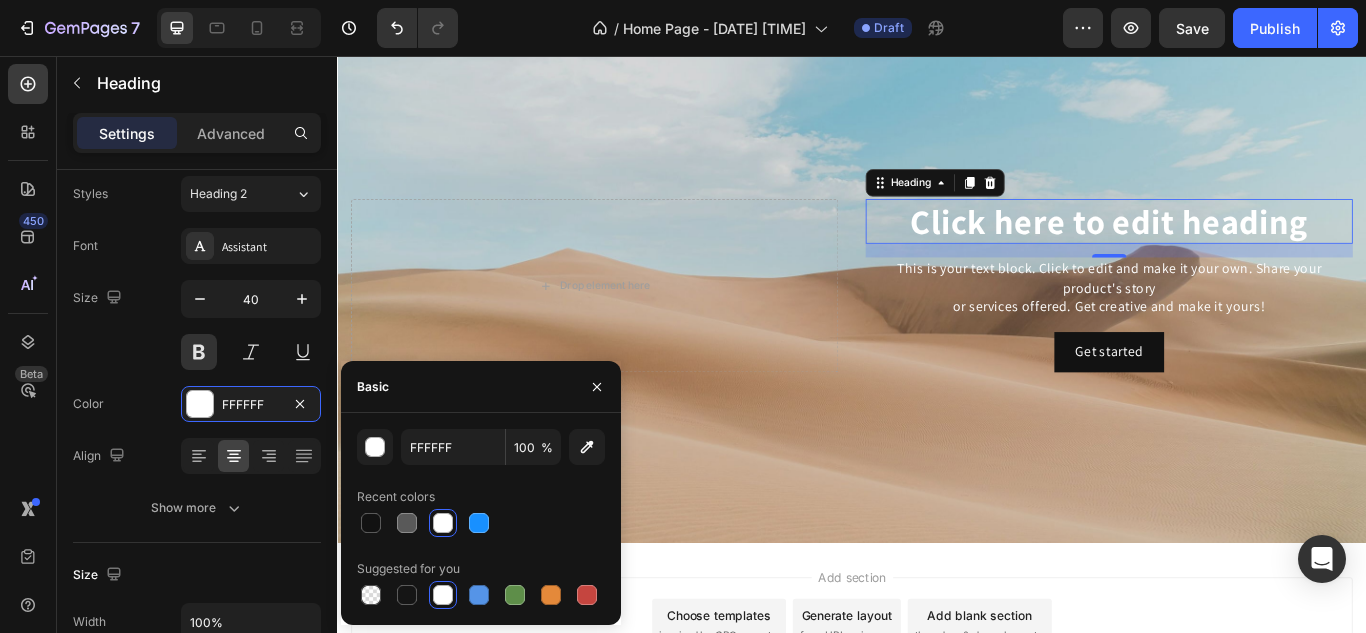 scroll, scrollTop: 196, scrollLeft: 0, axis: vertical 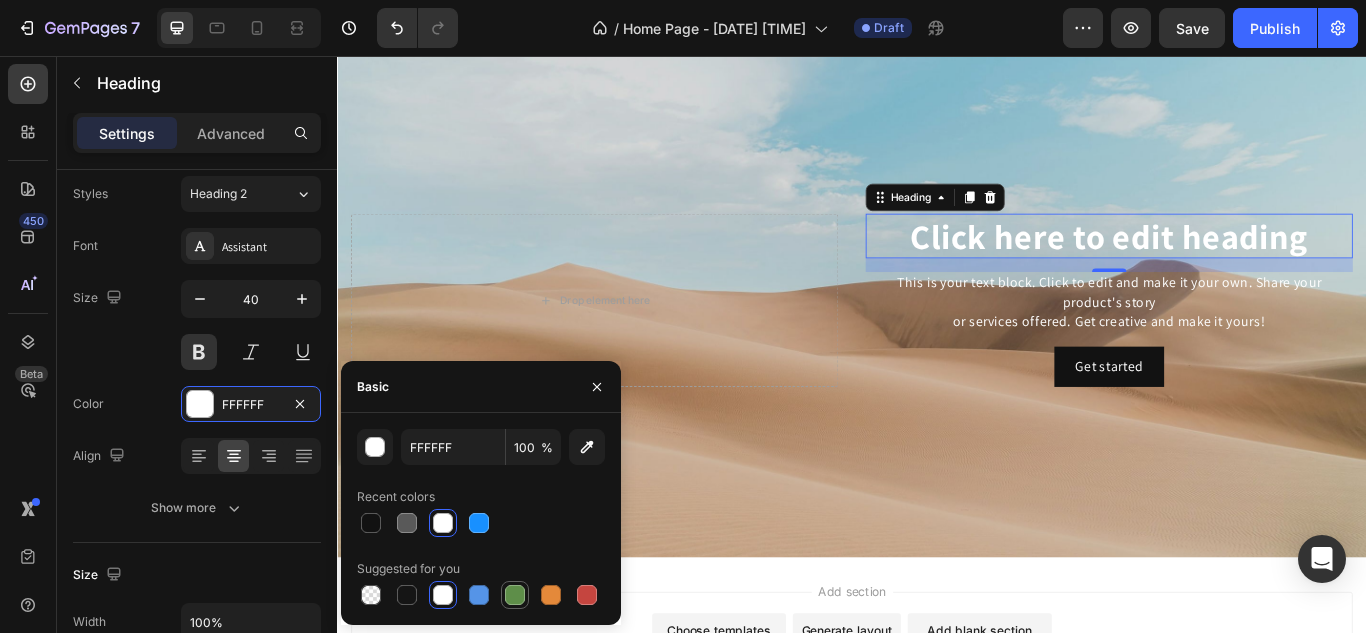 click at bounding box center [515, 595] 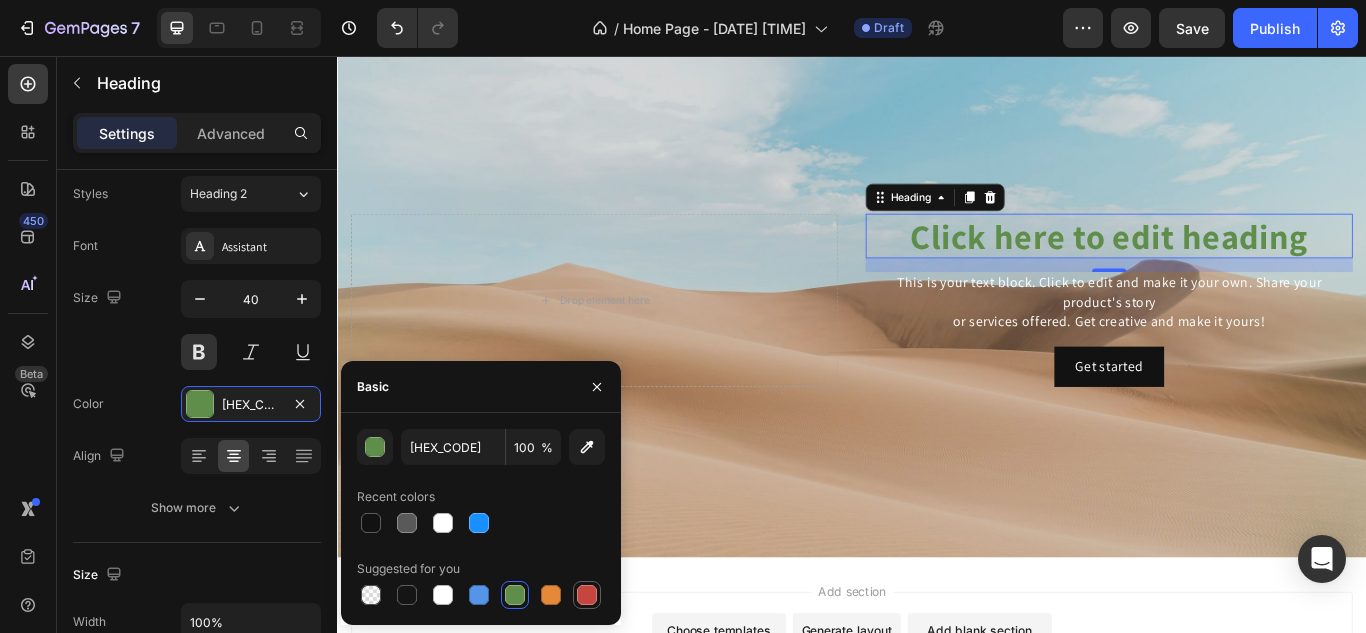 click at bounding box center (587, 595) 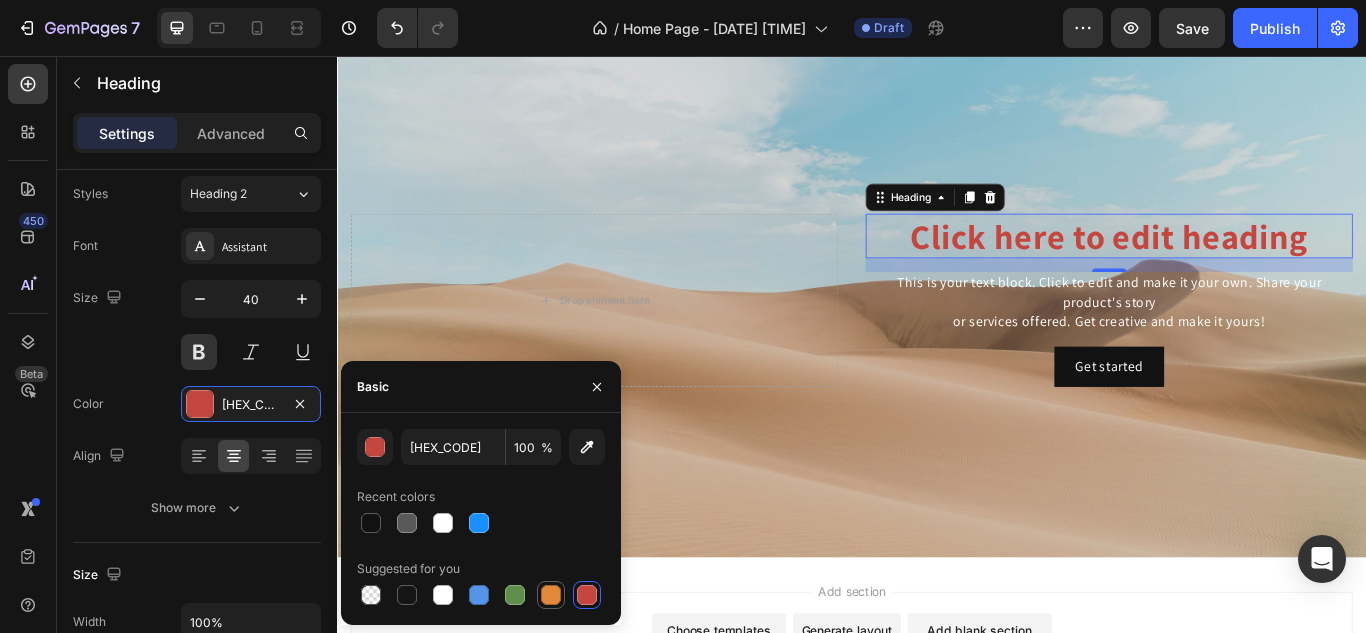 click at bounding box center [551, 595] 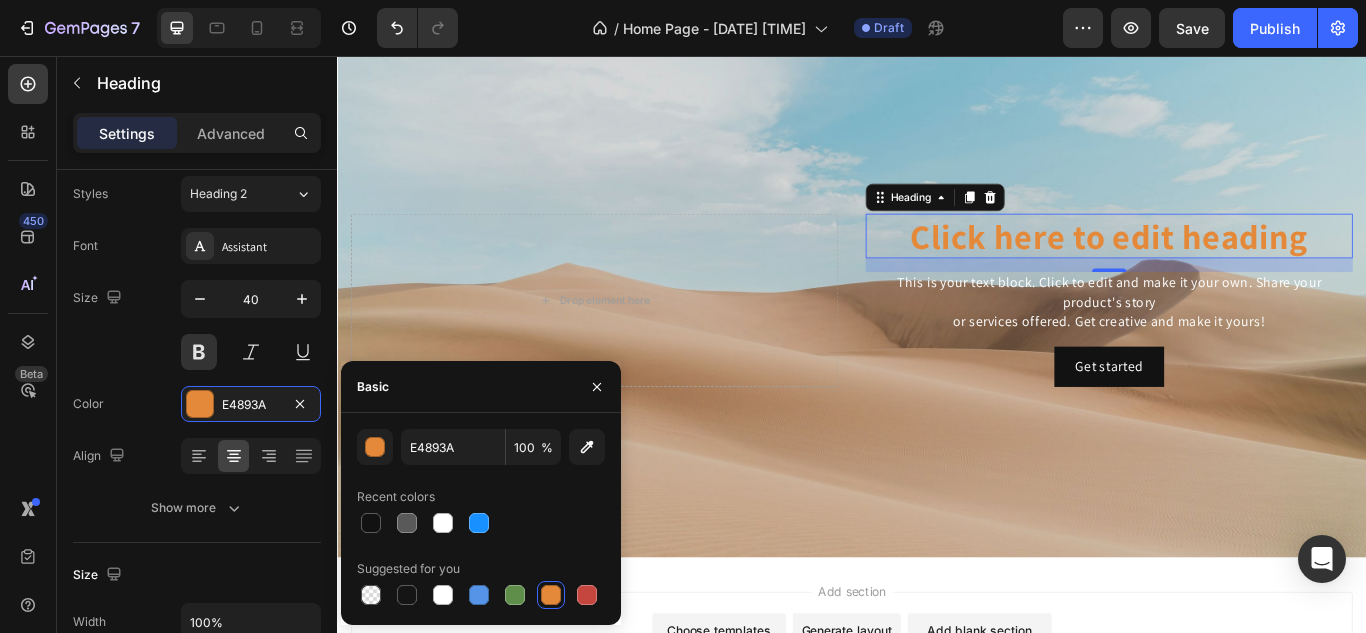 click at bounding box center [551, 595] 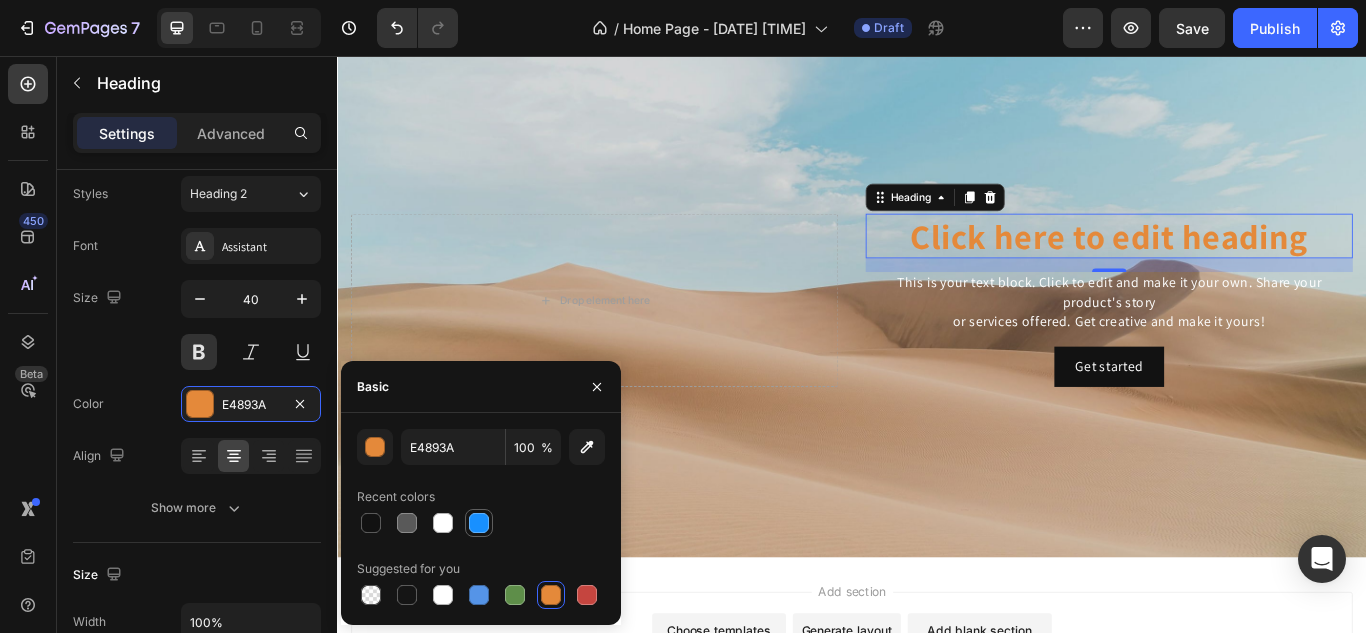 click at bounding box center [479, 523] 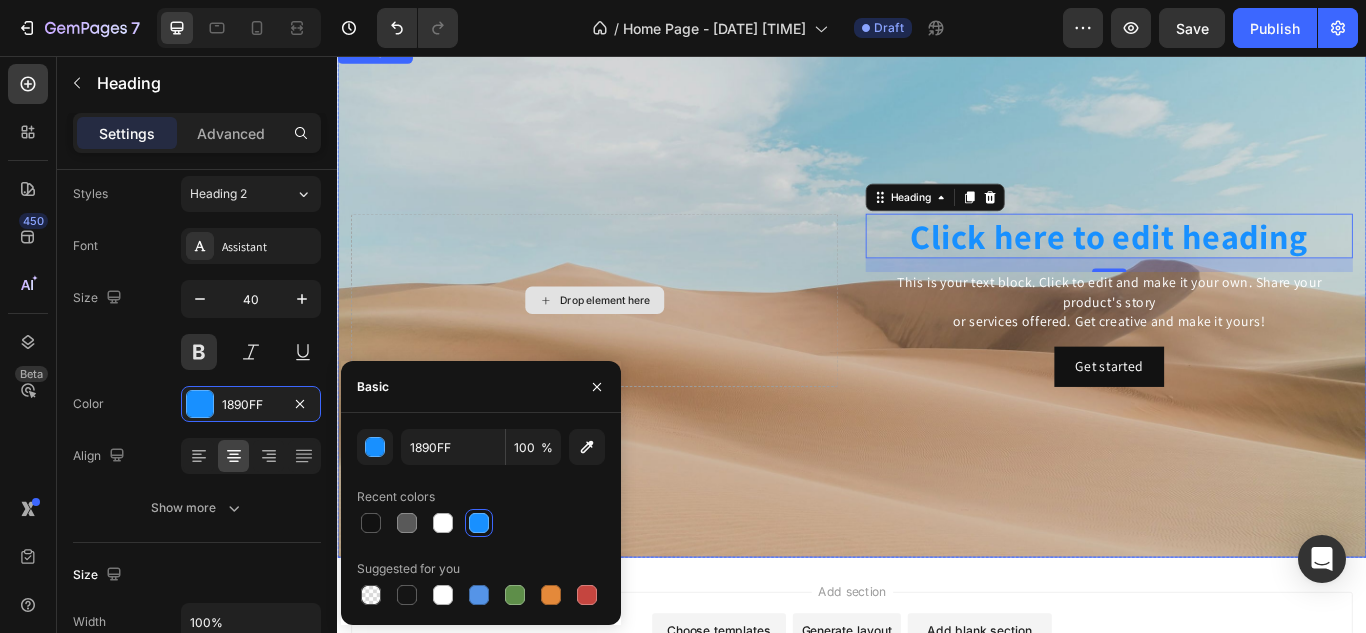 click on "Drop element here" at bounding box center [637, 341] 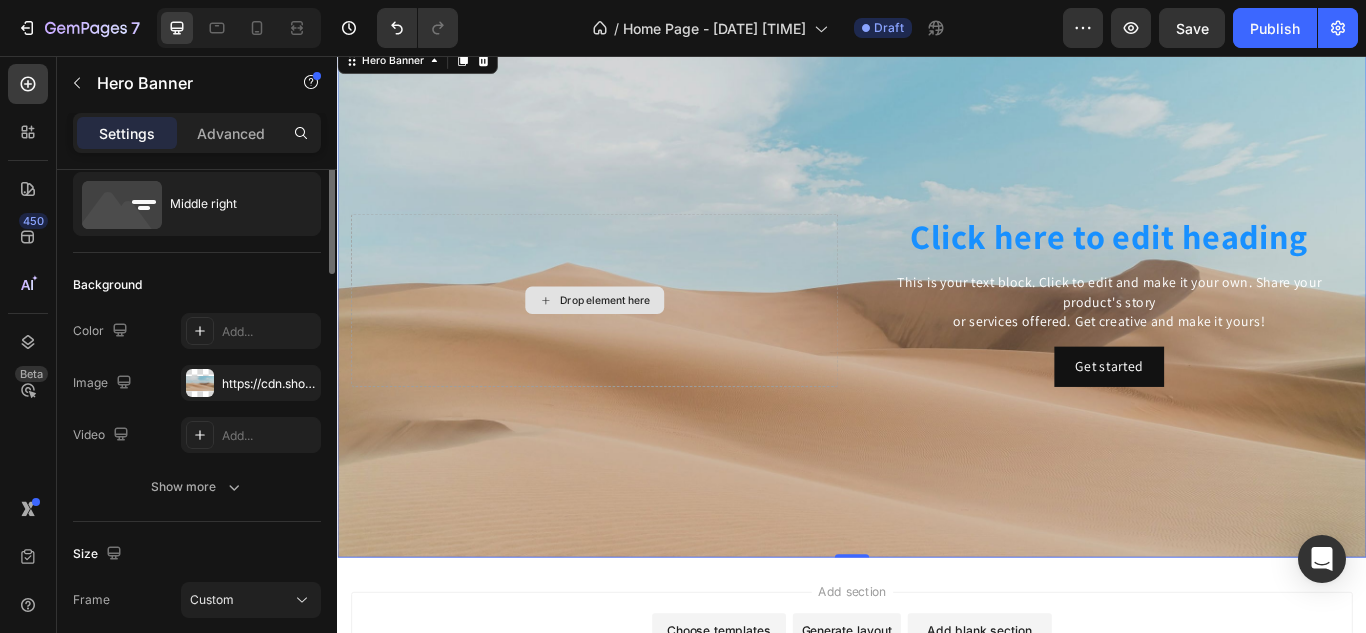 scroll, scrollTop: 0, scrollLeft: 0, axis: both 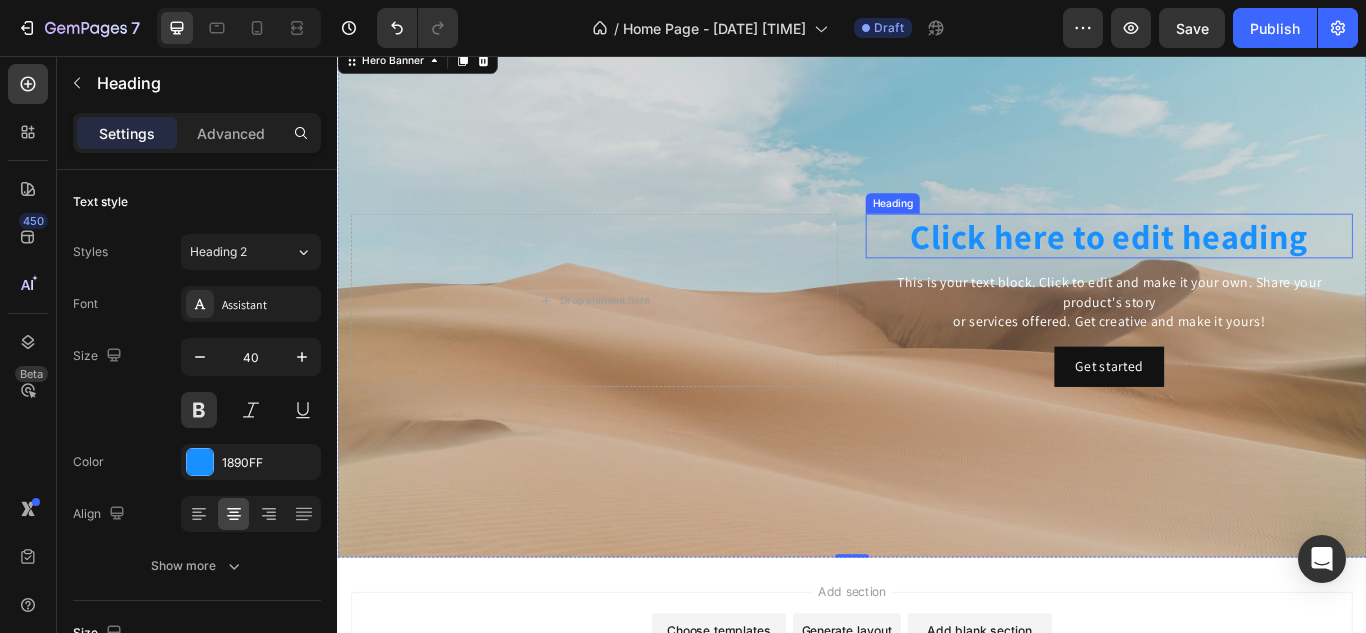 click on "Click here to edit heading" at bounding box center (1237, 266) 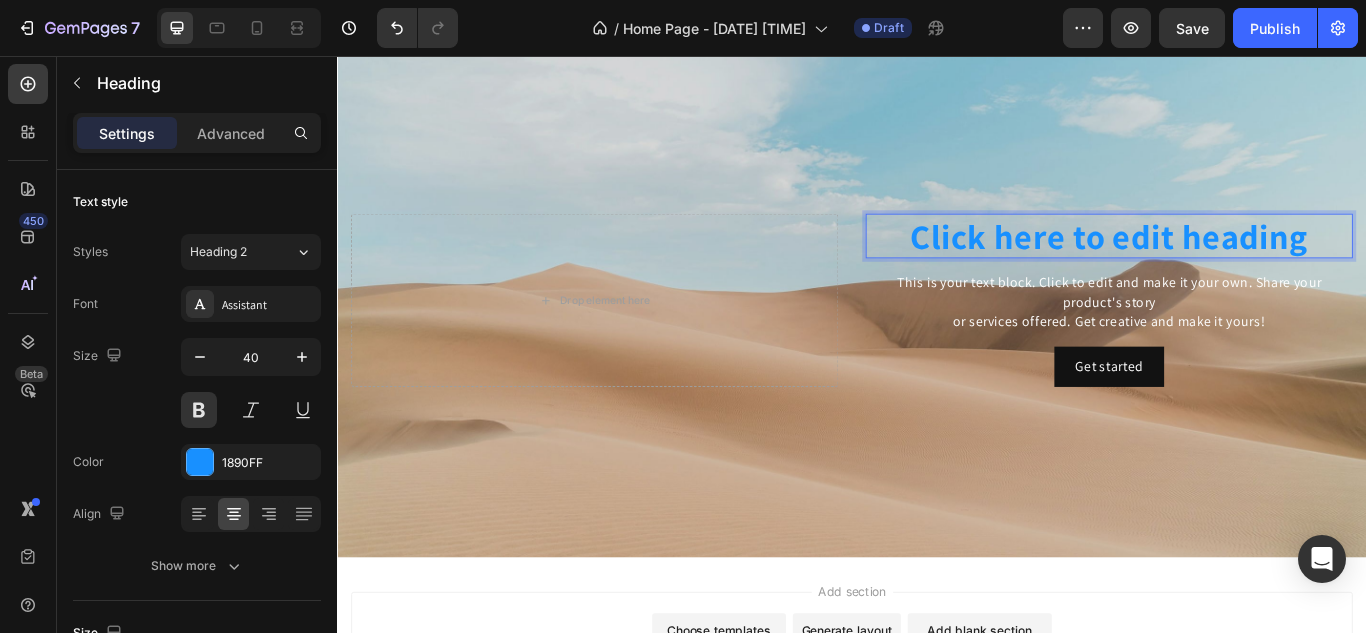 click on "Click here to edit heading Heading   16 This is your text block. Click to edit and make it your own. Share your product's story                   or services offered. Get creative and make it yours! Text Block Get started Button
Drop element here" at bounding box center (937, 341) 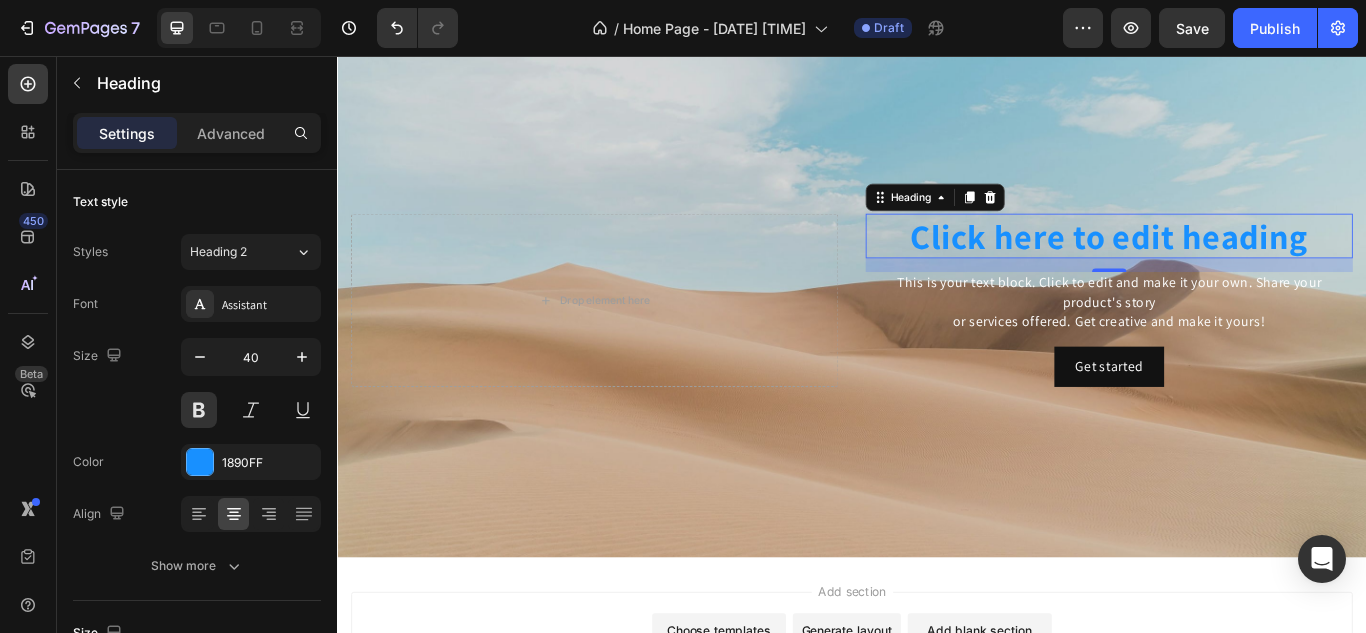 scroll, scrollTop: 162, scrollLeft: 0, axis: vertical 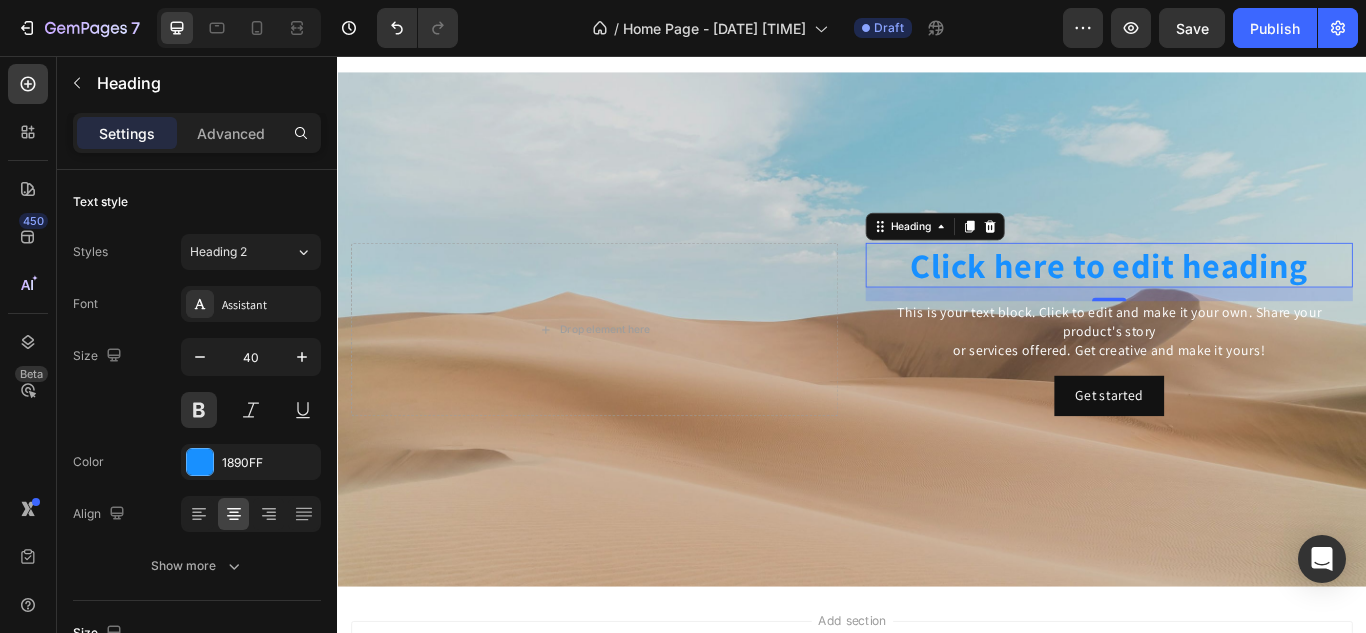 click on "Click here to edit heading" at bounding box center [1237, 300] 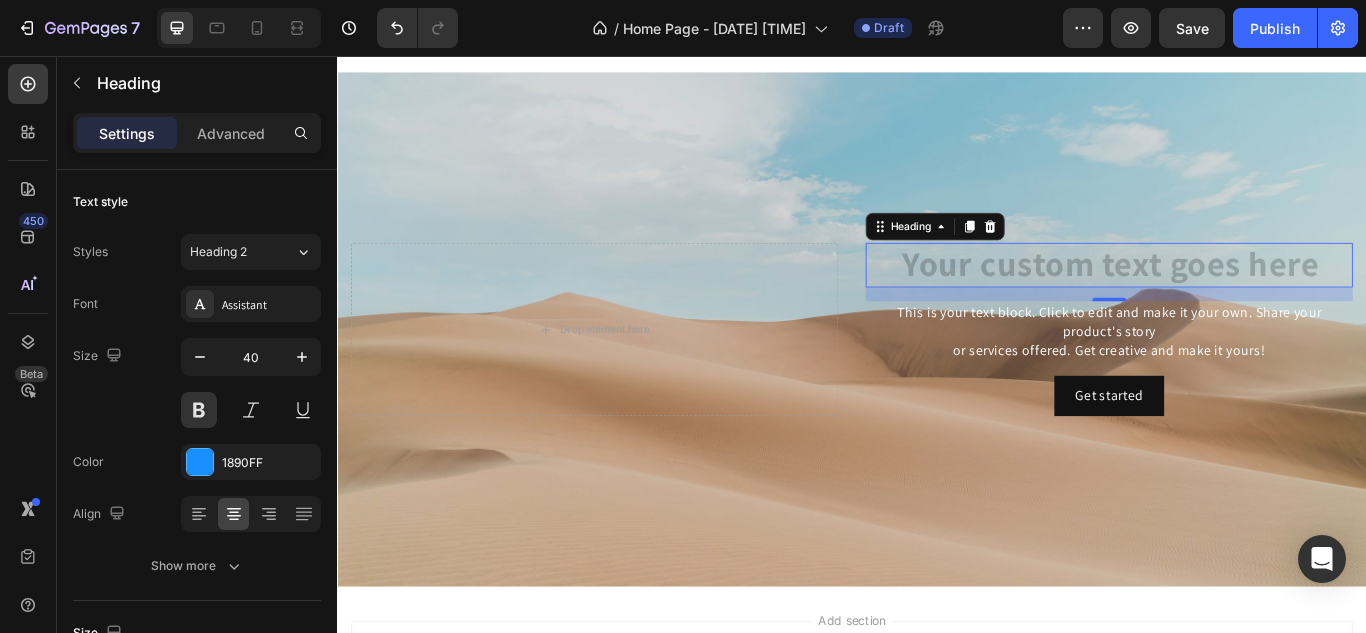 click at bounding box center [1237, 300] 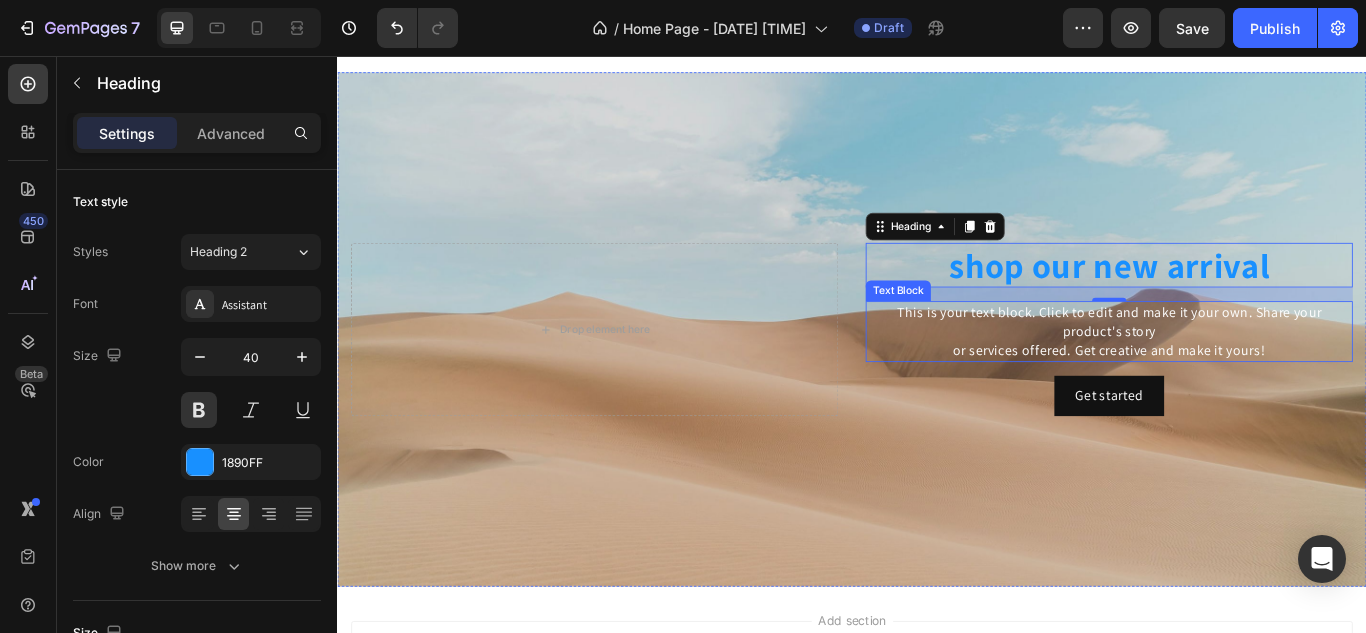click on "This is your text block. Click to edit and make it your own. Share your product's story                   or services offered. Get creative and make it yours!" at bounding box center (1237, 377) 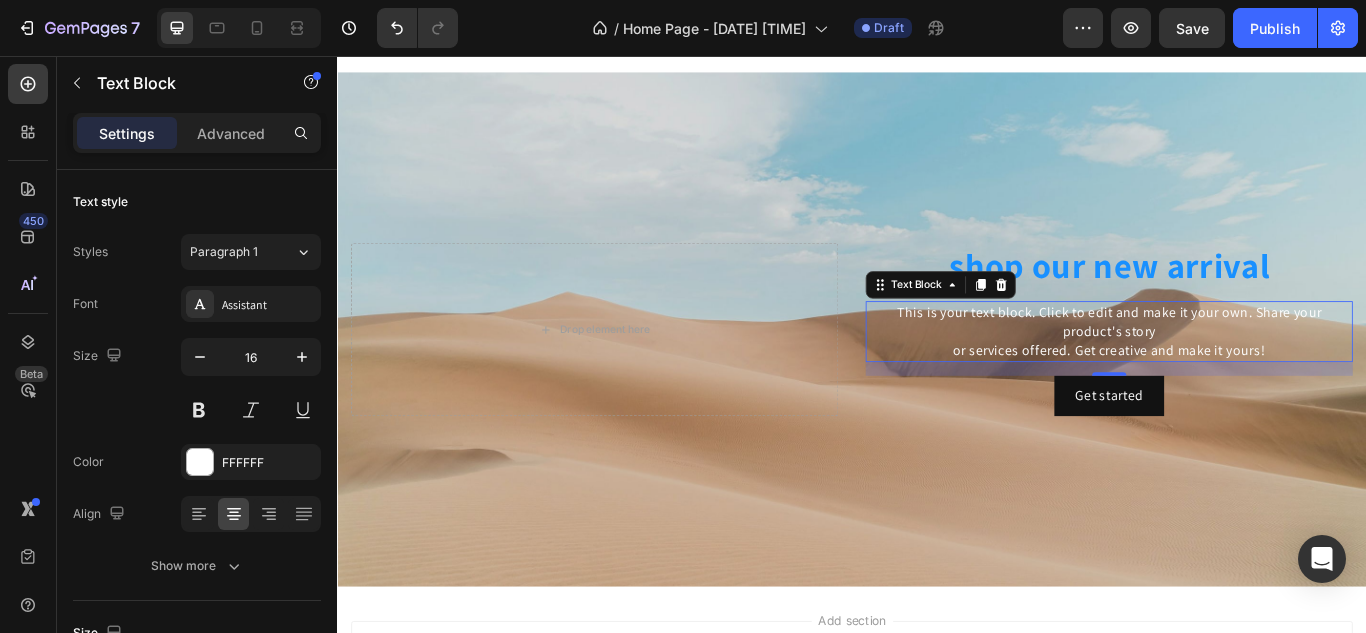 click on "This is your text block. Click to edit and make it your own. Share your product's story                   or services offered. Get creative and make it yours!" at bounding box center (1237, 377) 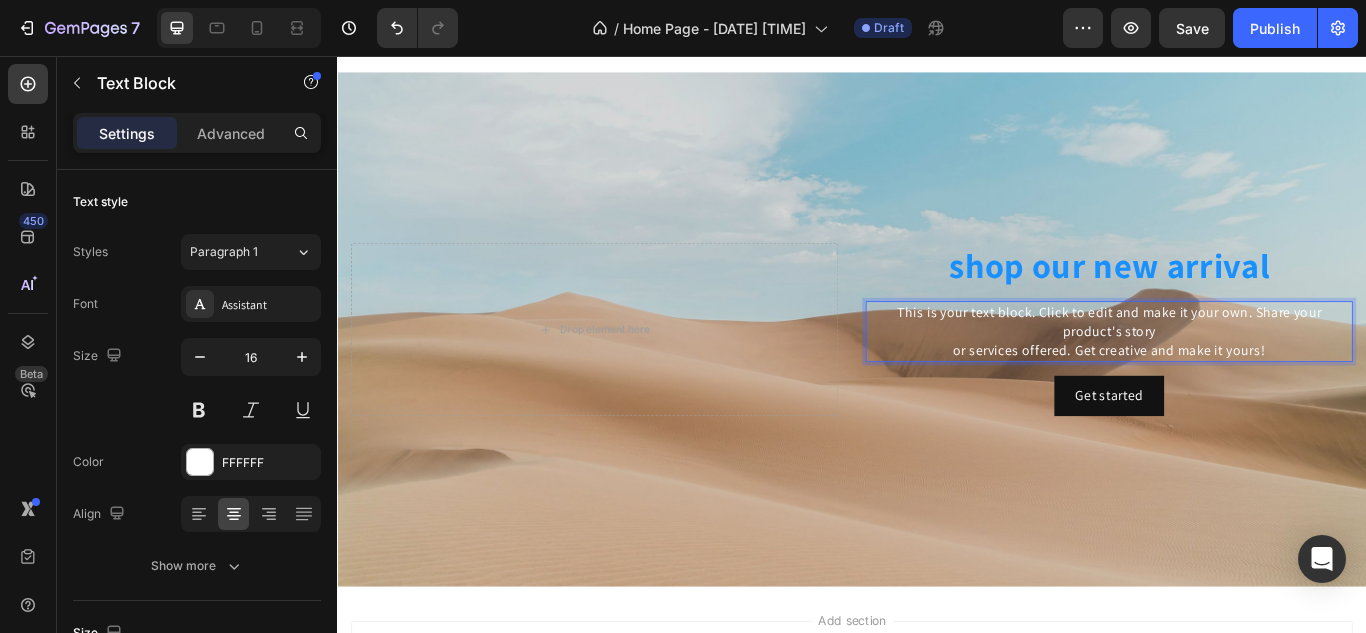 click on "This is your text block. Click to edit and make it your own. Share your product's story or services offered. Get creative and make it yours!" at bounding box center (1237, 377) 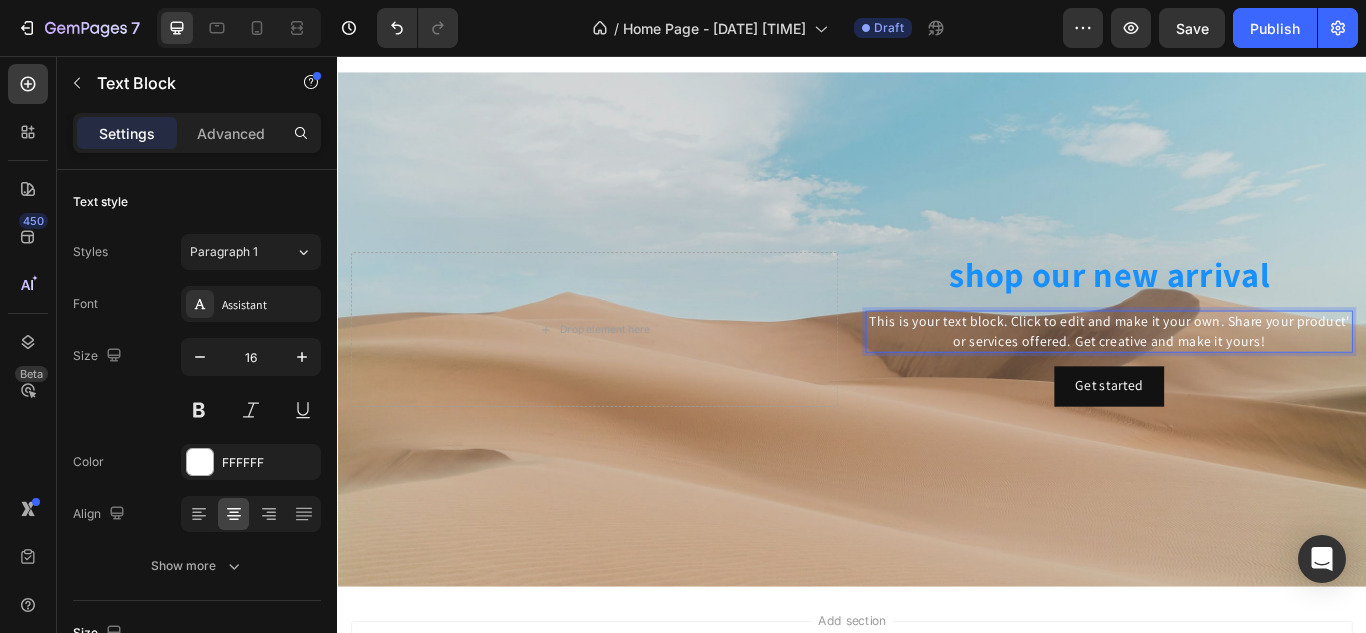 scroll, scrollTop: 173, scrollLeft: 0, axis: vertical 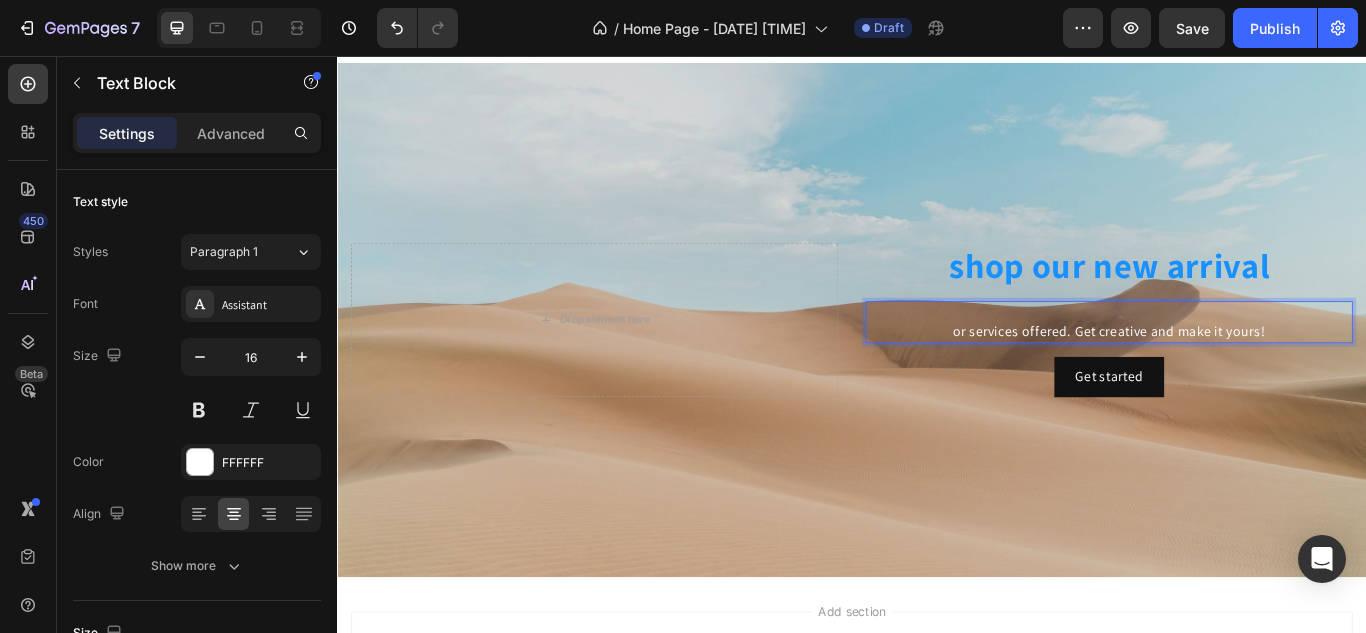 click on "⁠⁠⁠⁠⁠⁠⁠ or services offered. Get creative and make it yours!" at bounding box center (1237, 366) 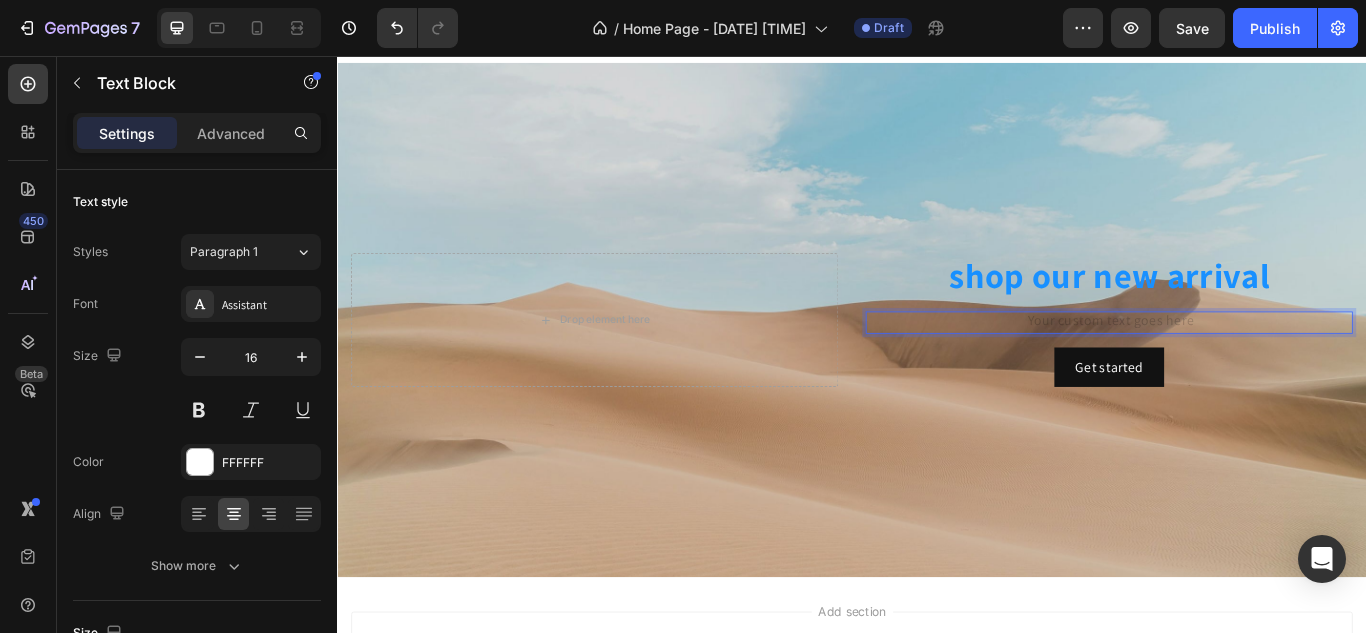 scroll, scrollTop: 185, scrollLeft: 0, axis: vertical 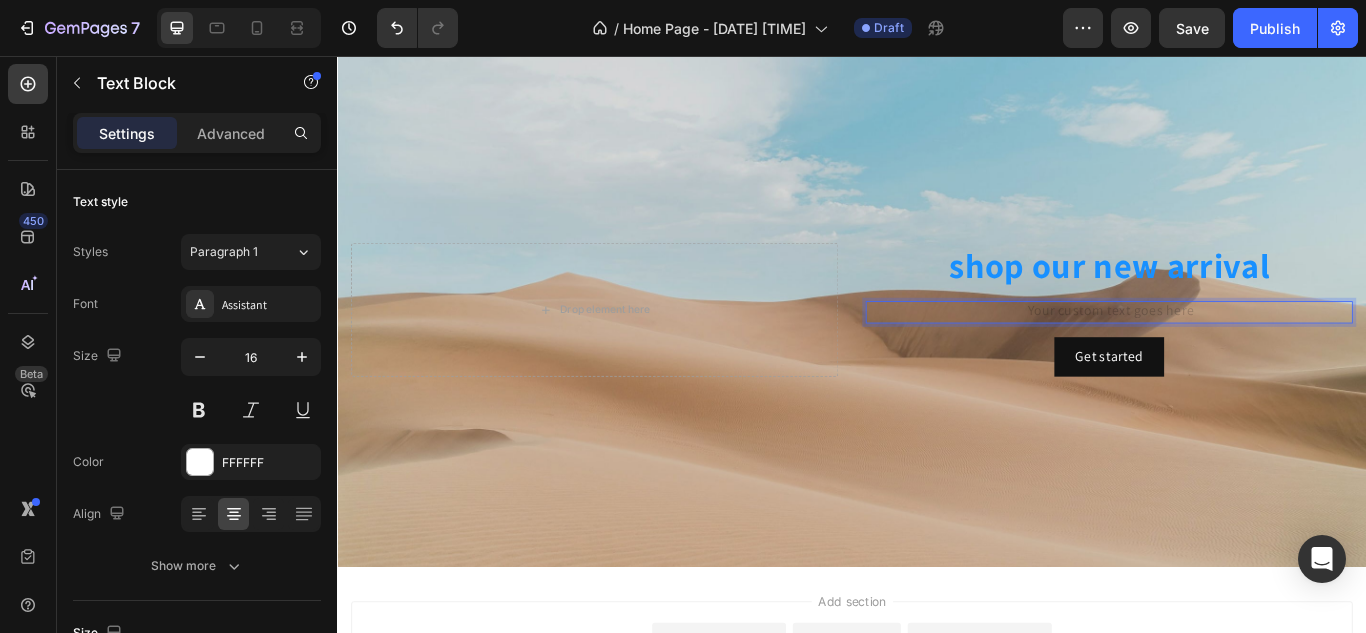 click on "shop our new arrival Heading Text Block   16 Get started Button" at bounding box center (1237, 352) 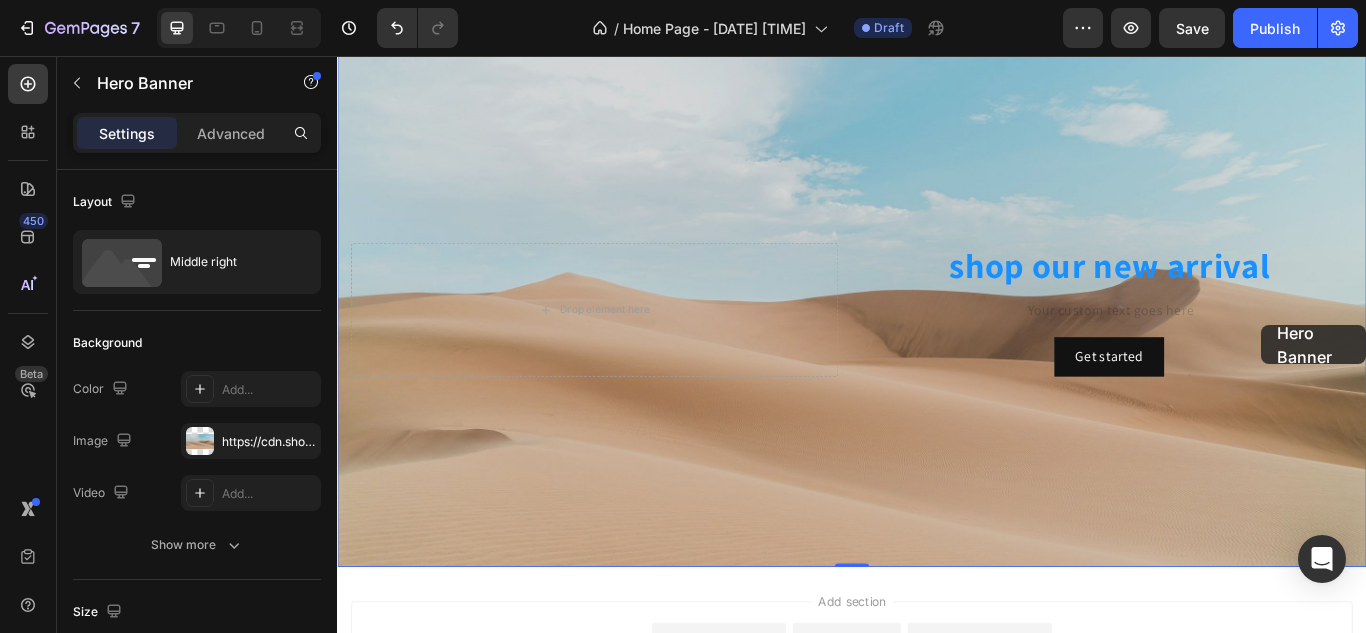 scroll, scrollTop: 0, scrollLeft: 0, axis: both 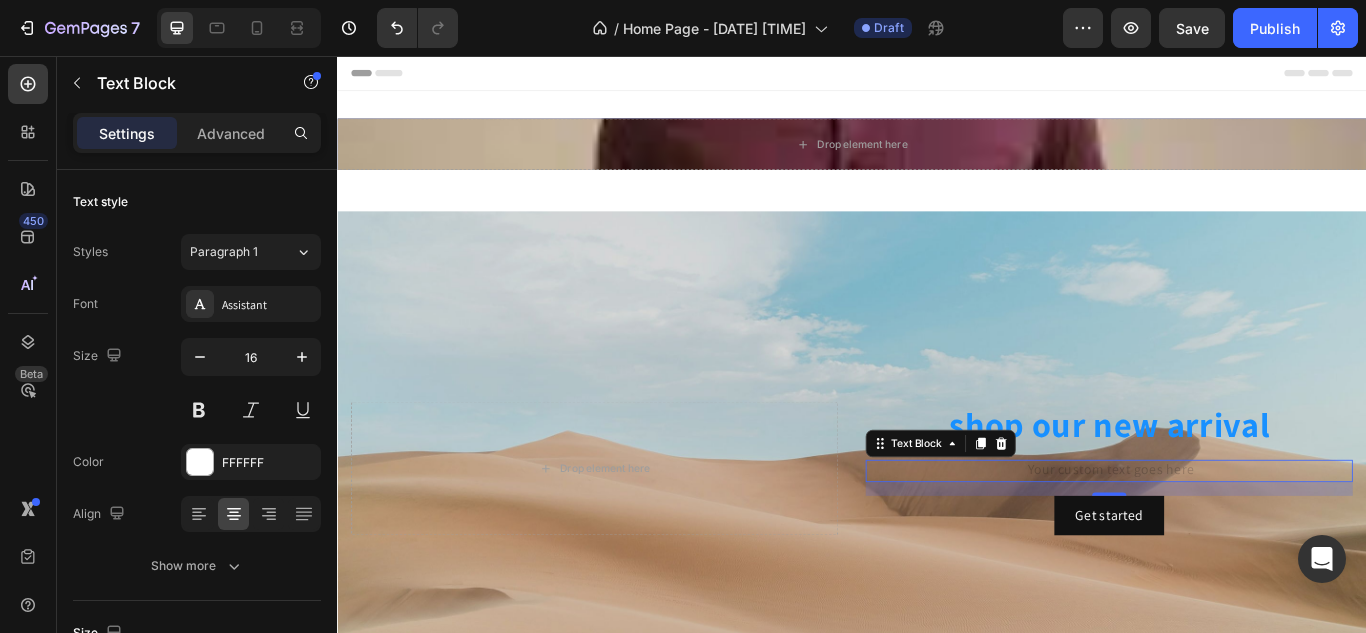 click at bounding box center (1237, 540) 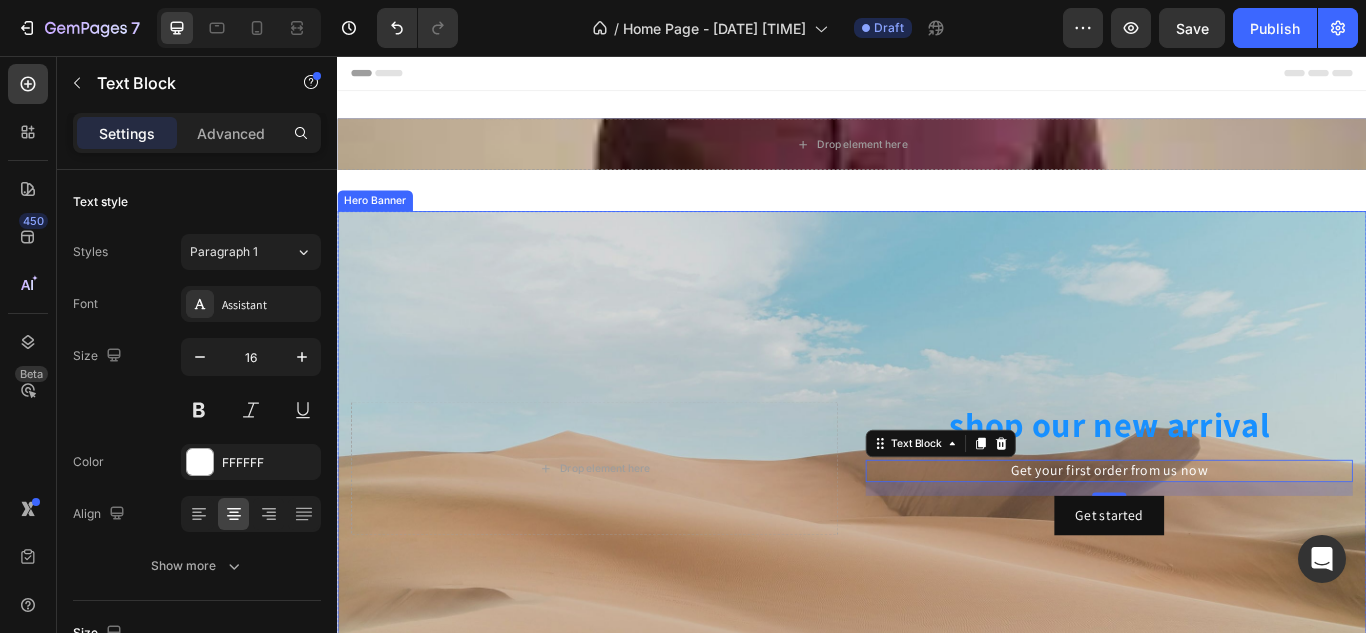 click at bounding box center (937, 537) 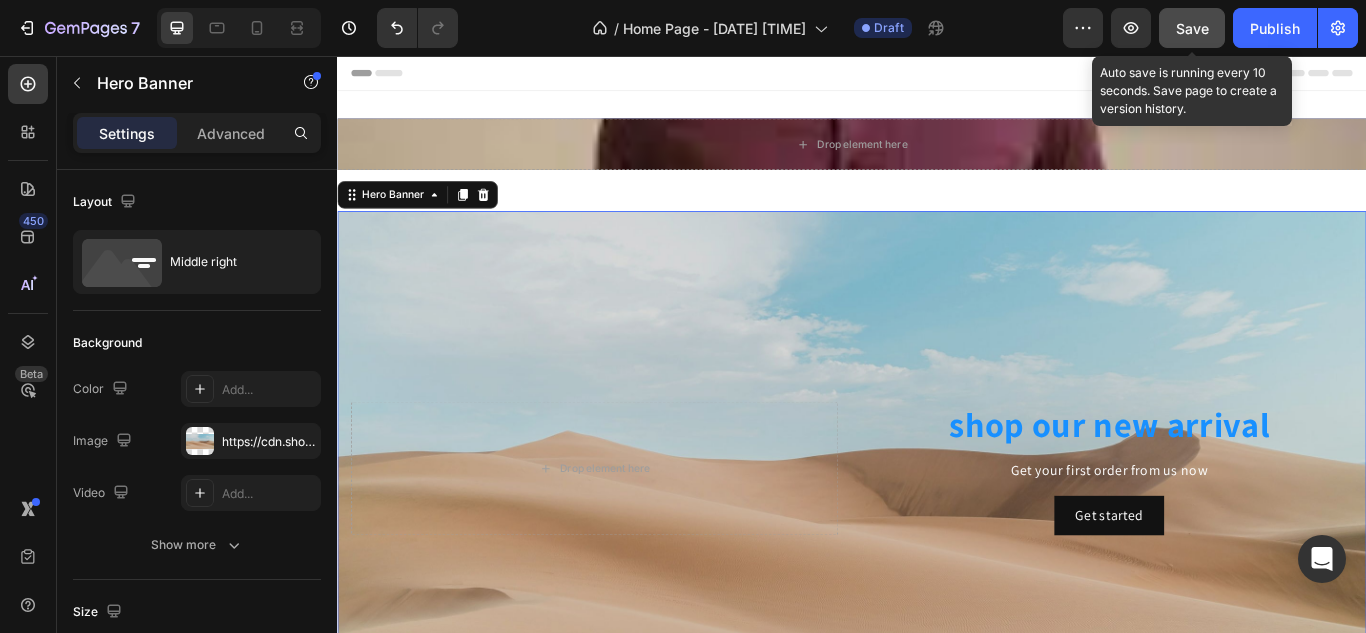 click on "Save" at bounding box center [1192, 28] 